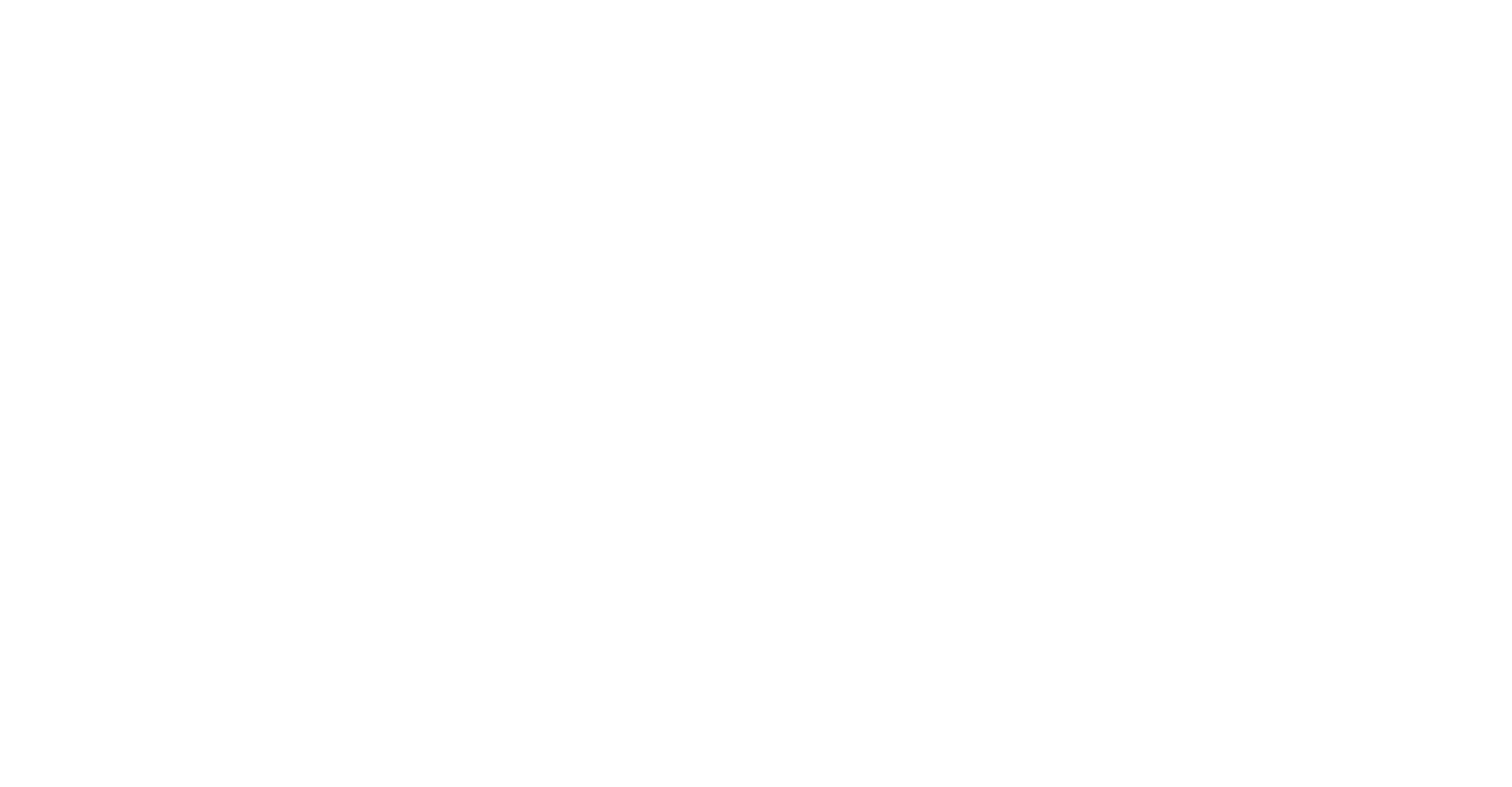 scroll, scrollTop: 0, scrollLeft: 0, axis: both 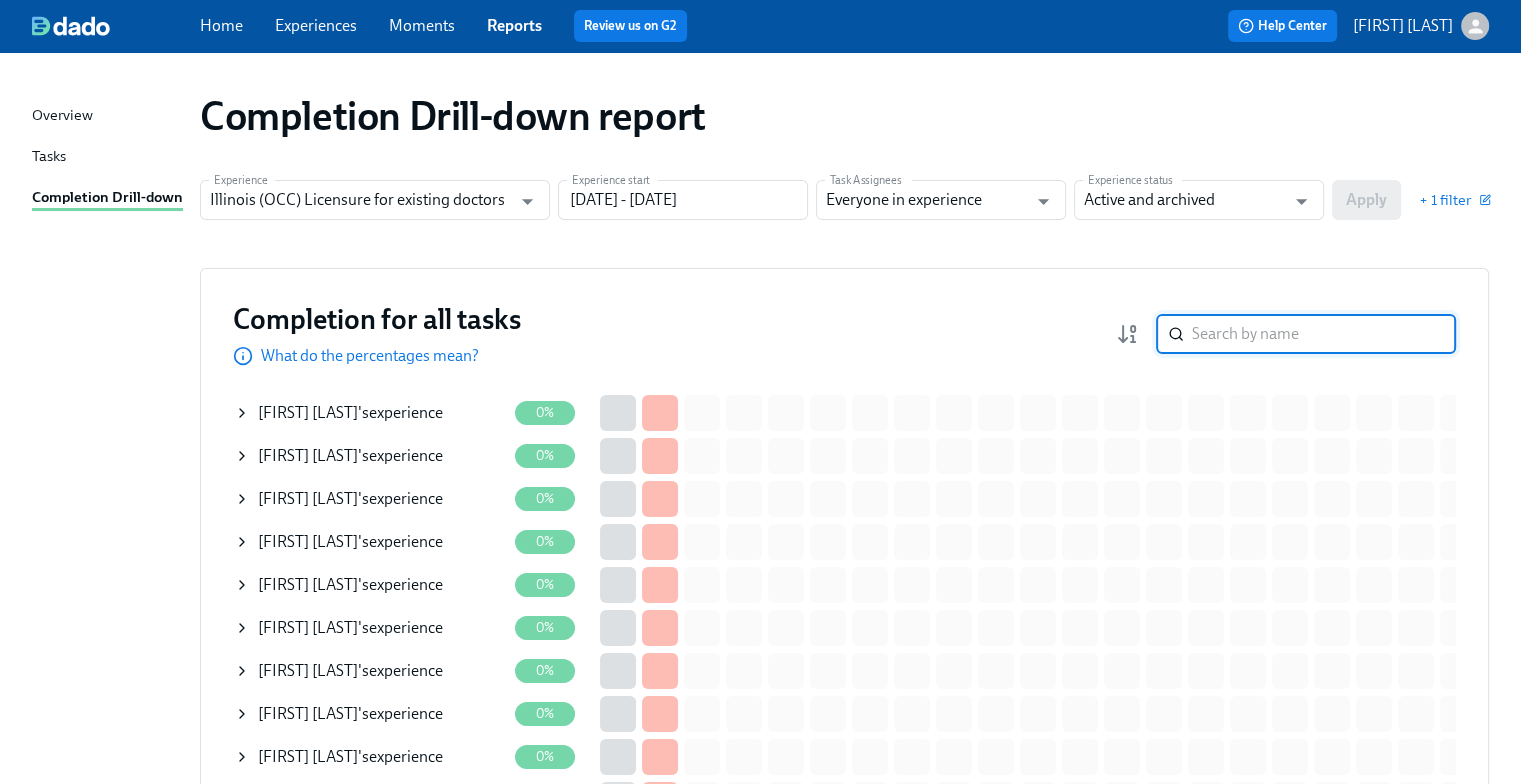 click at bounding box center [1324, 334] 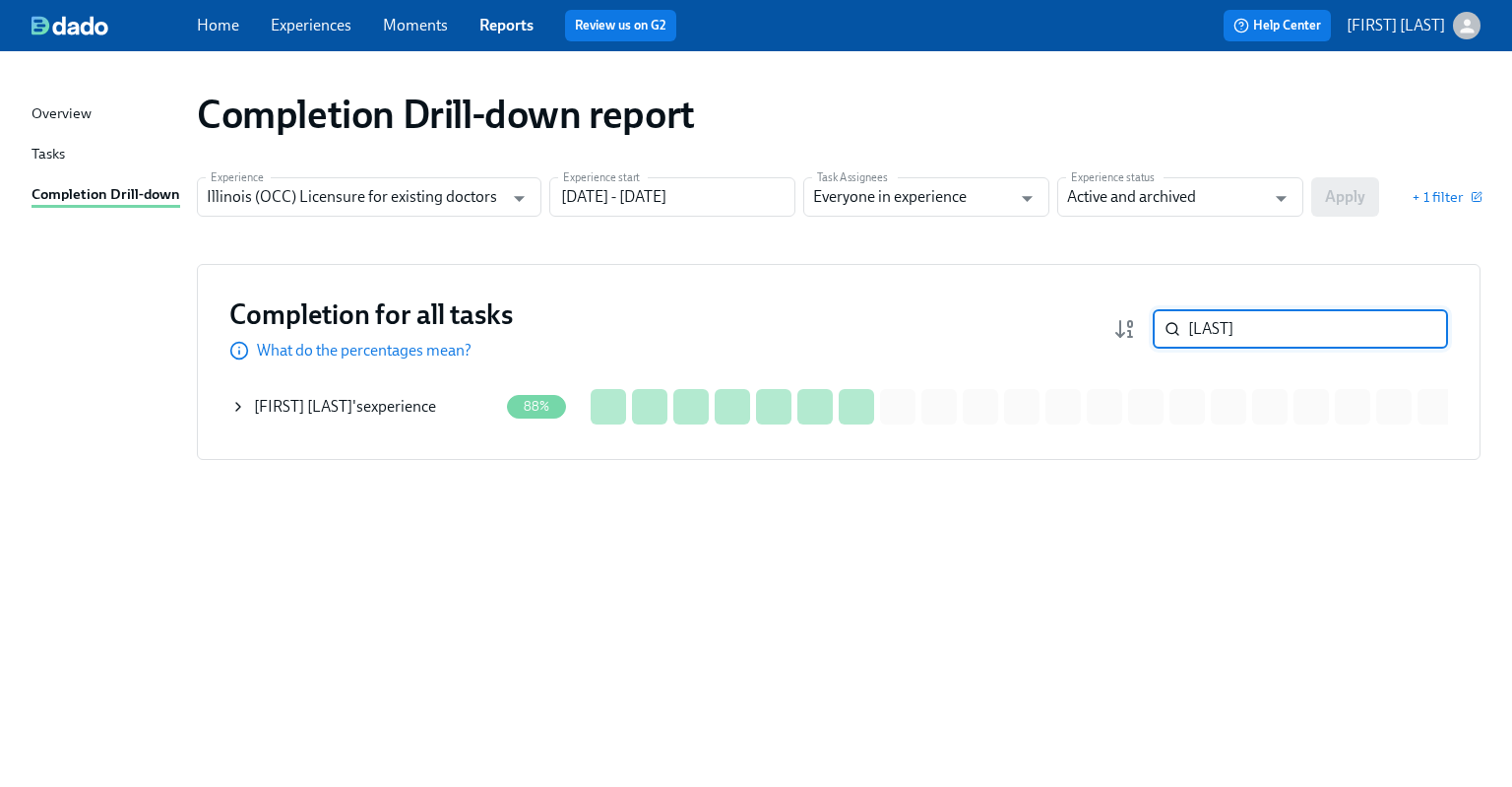 click on "[FIRST] [LAST]'s experience" at bounding box center (345, 407) 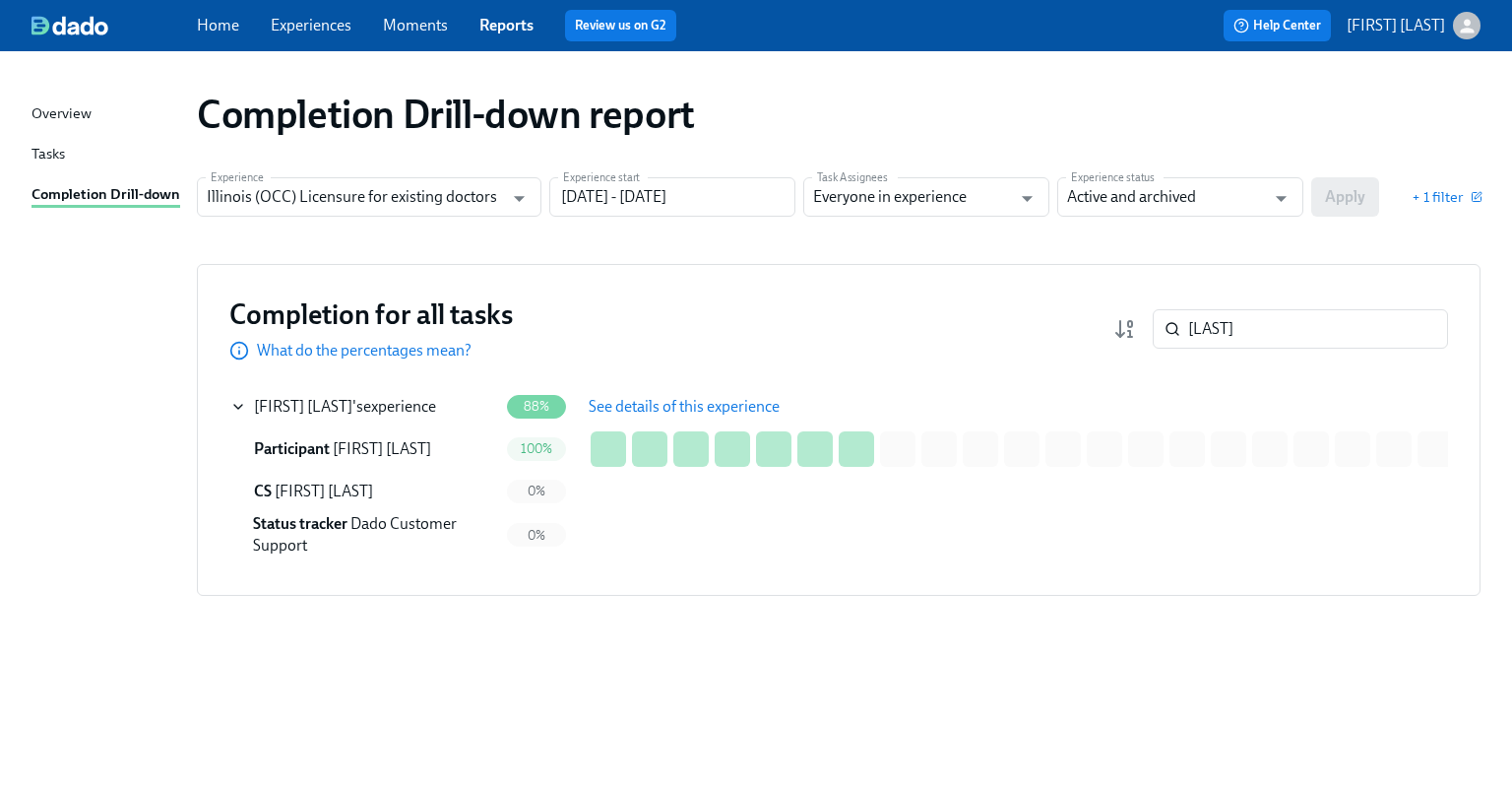 click on "See details of this experience" at bounding box center (684, 407) 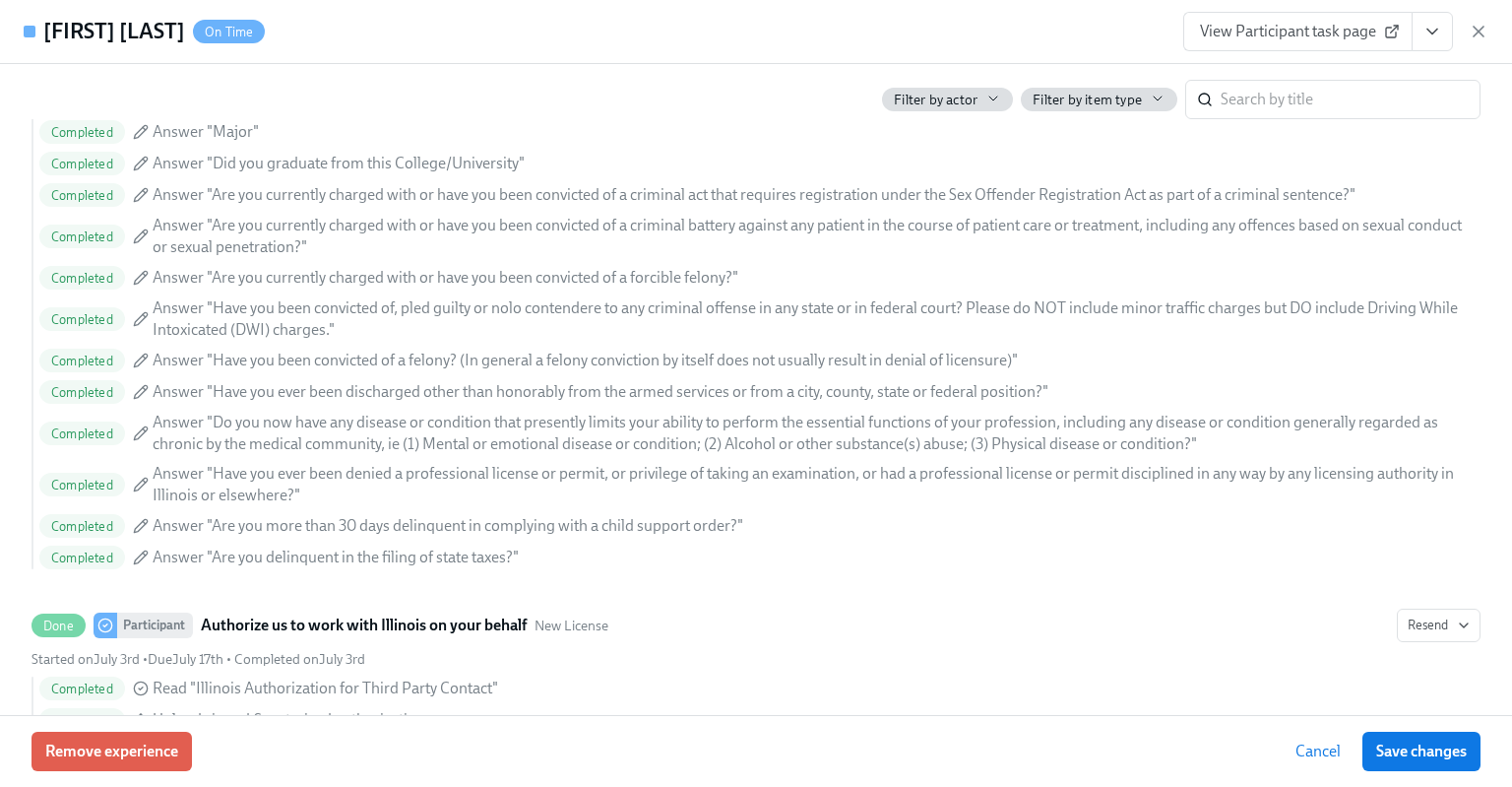 scroll, scrollTop: 2758, scrollLeft: 0, axis: vertical 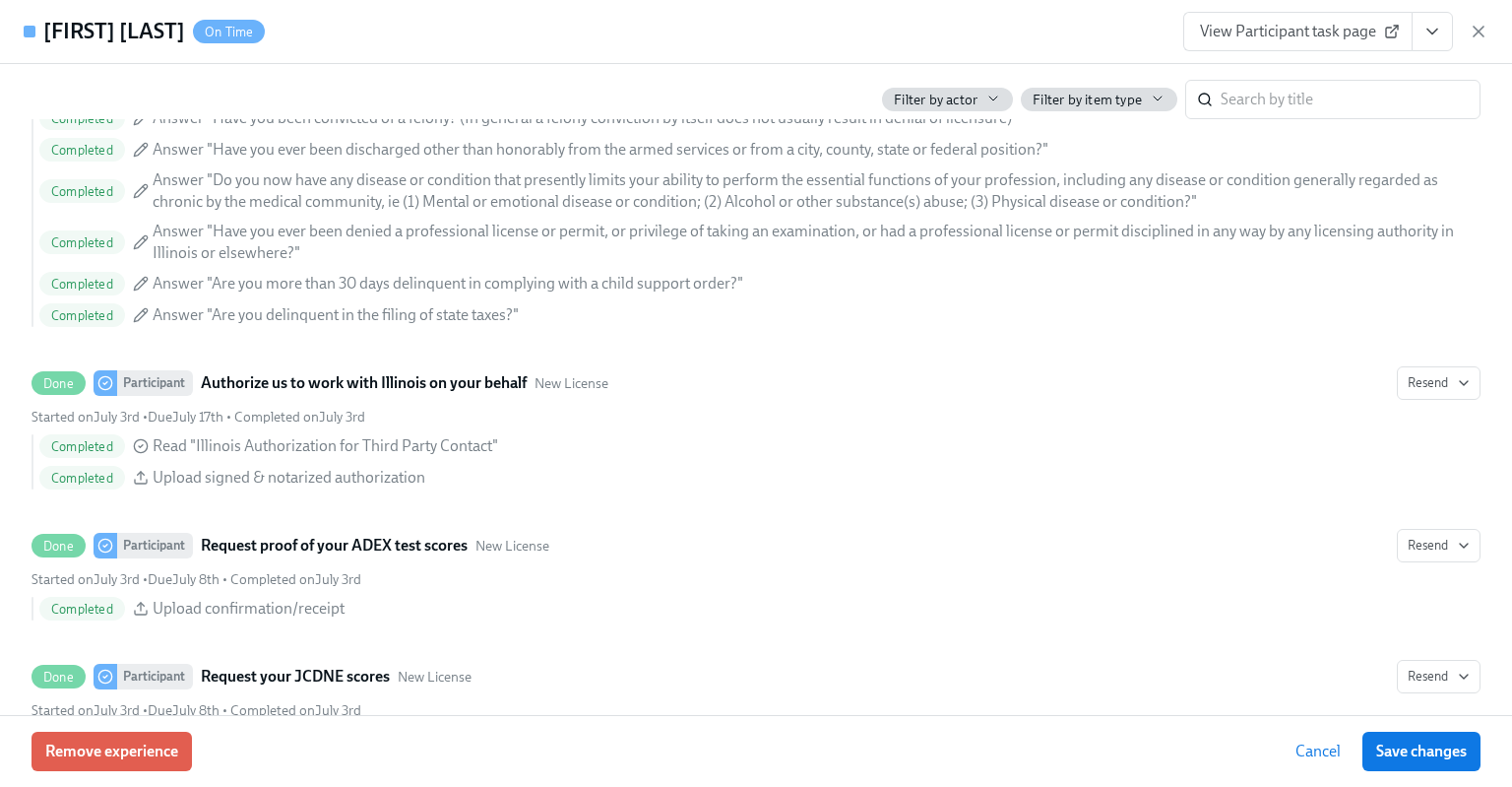 click on "View Participant task page" at bounding box center (1297, 32) 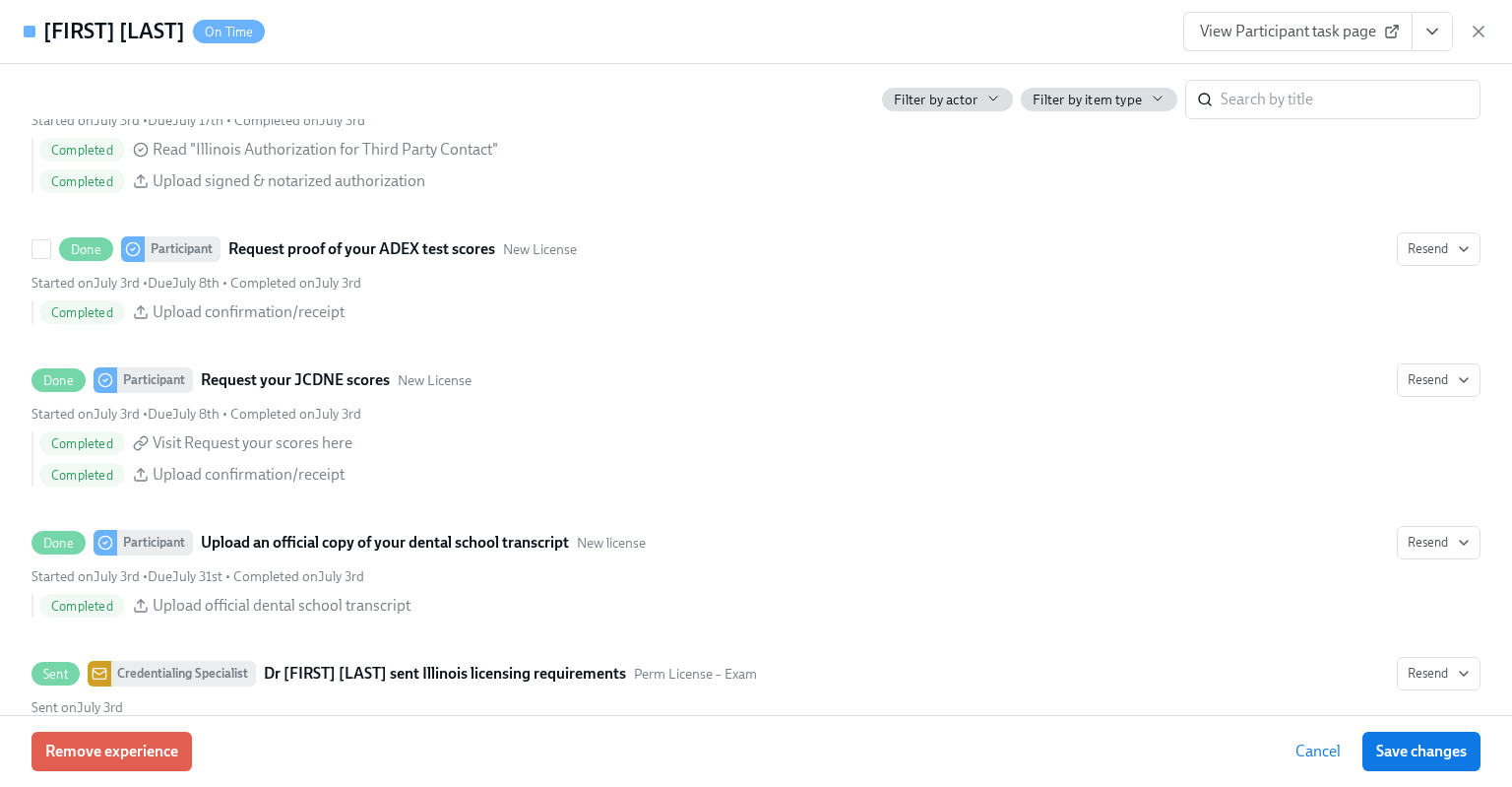 scroll, scrollTop: 3052, scrollLeft: 0, axis: vertical 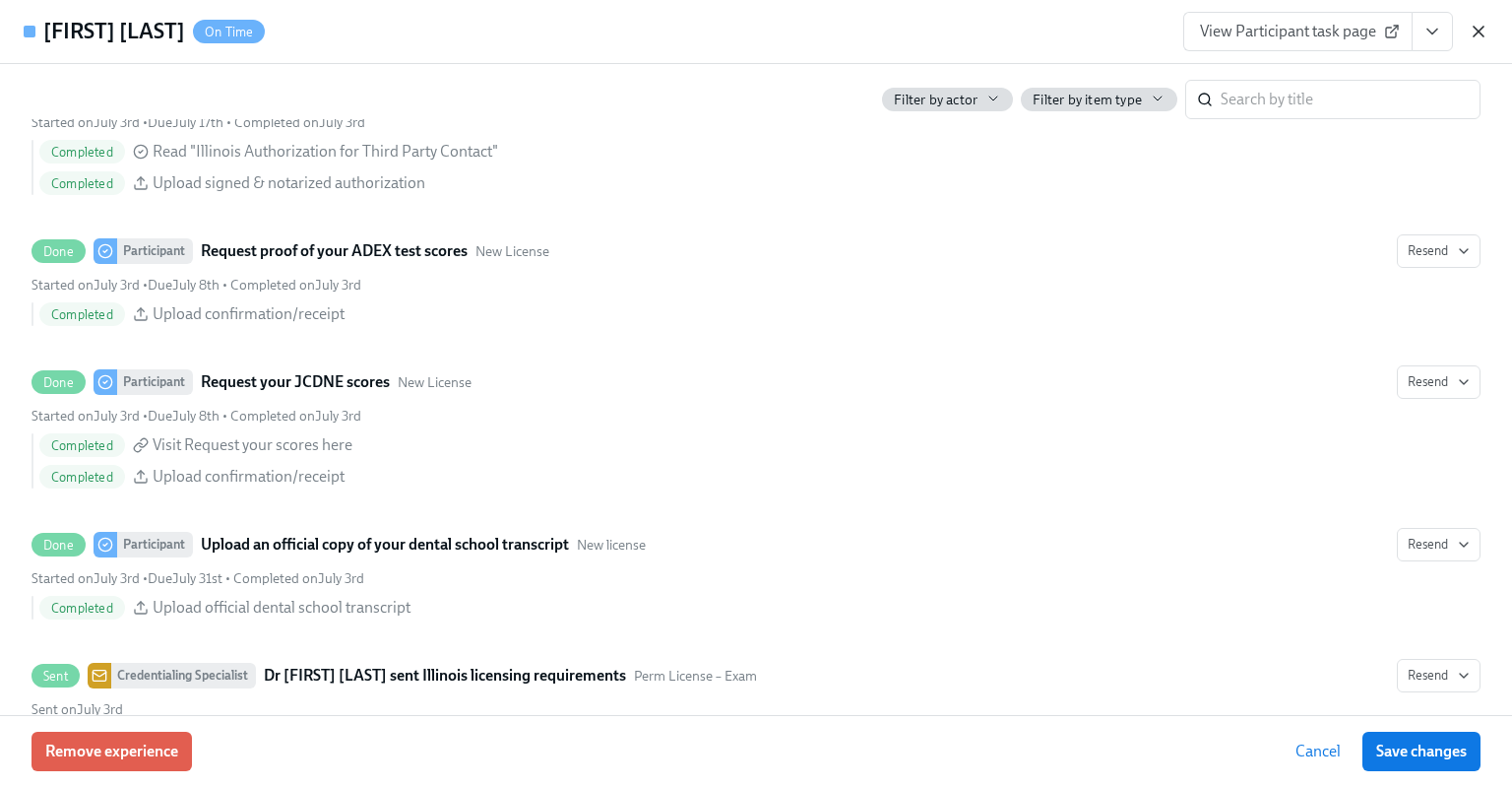 click 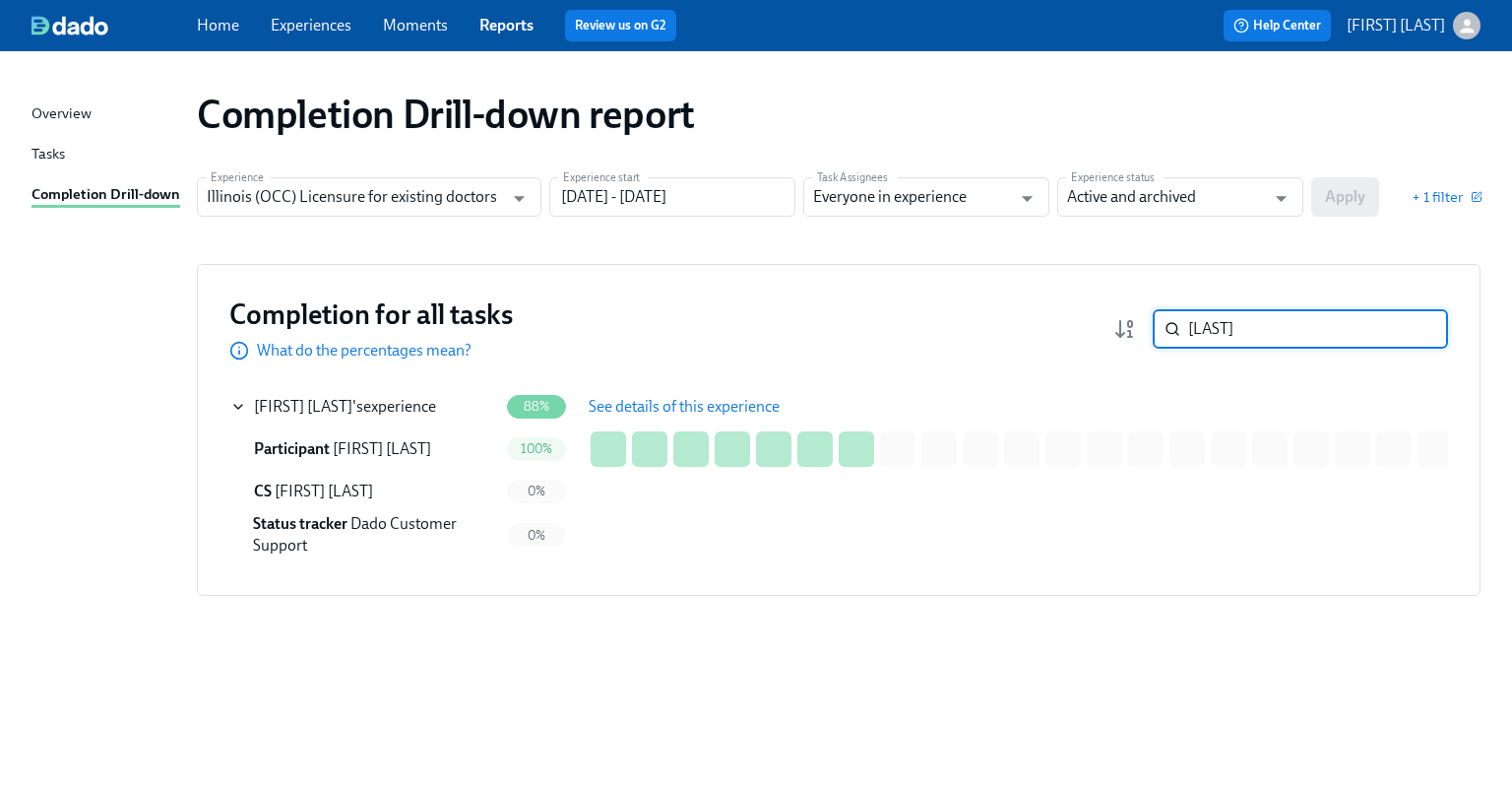 click on "[LAST]" at bounding box center (1318, 329) 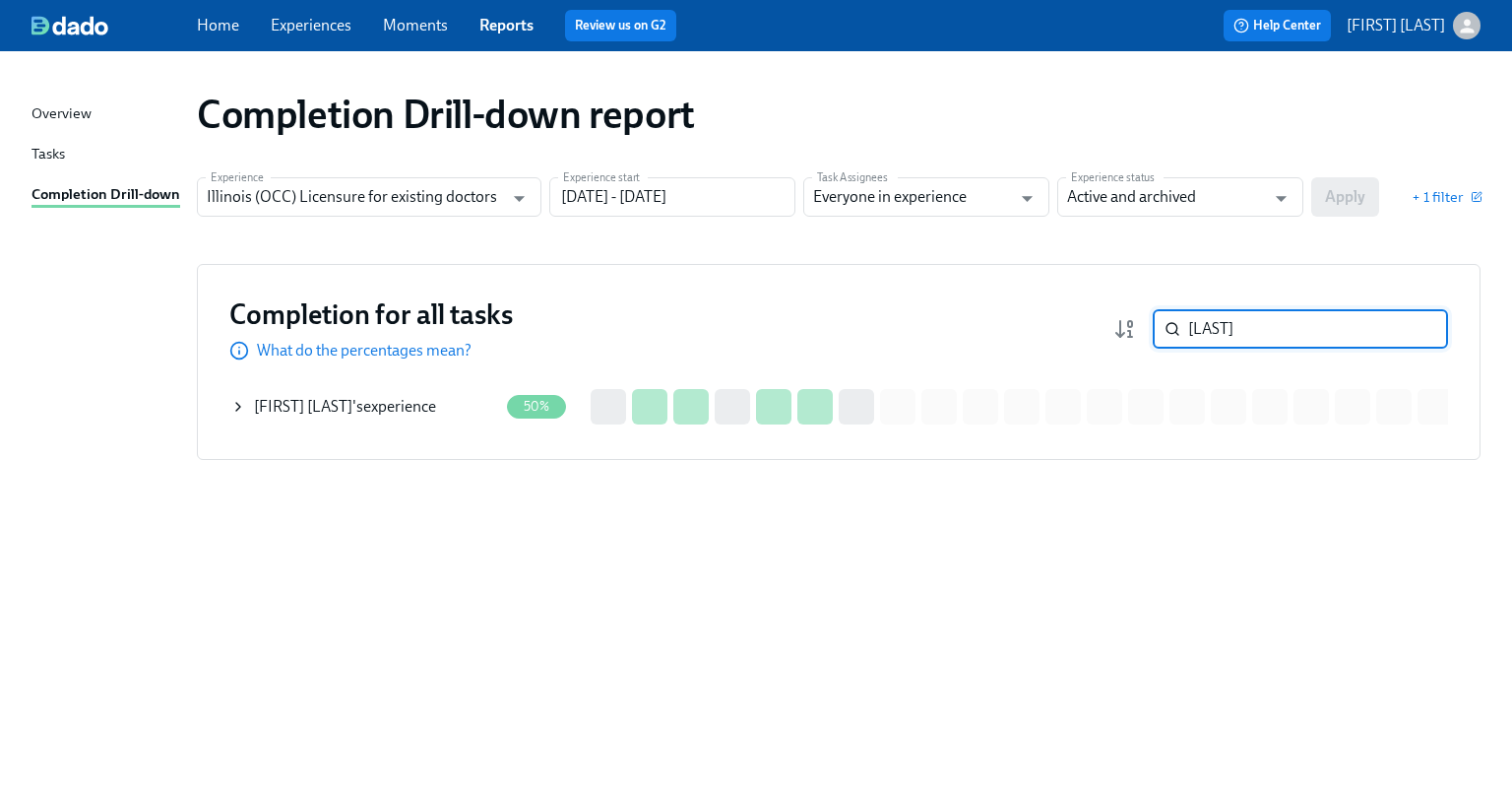 click on "[LAST]" at bounding box center [1318, 329] 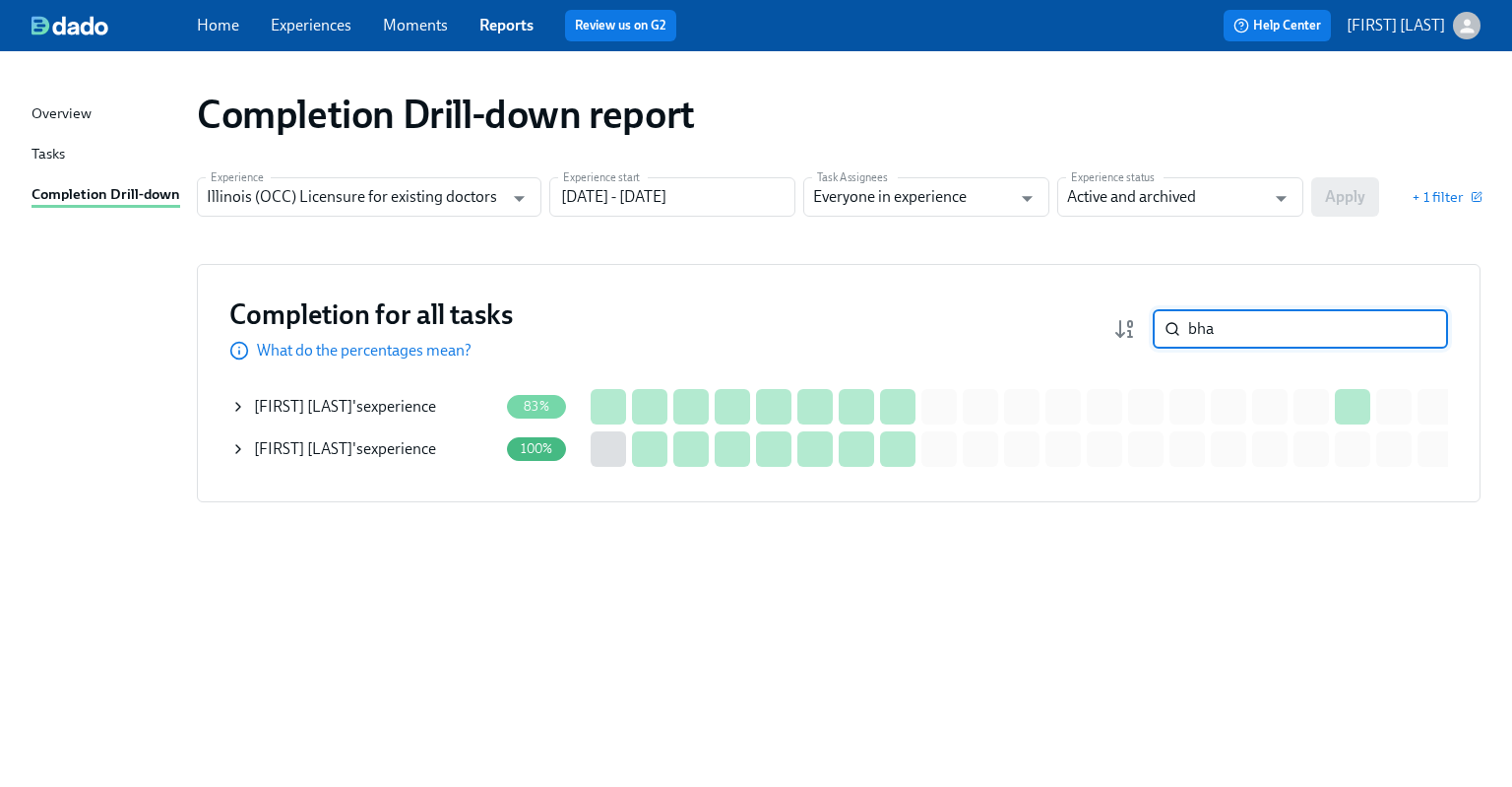 type on "bha" 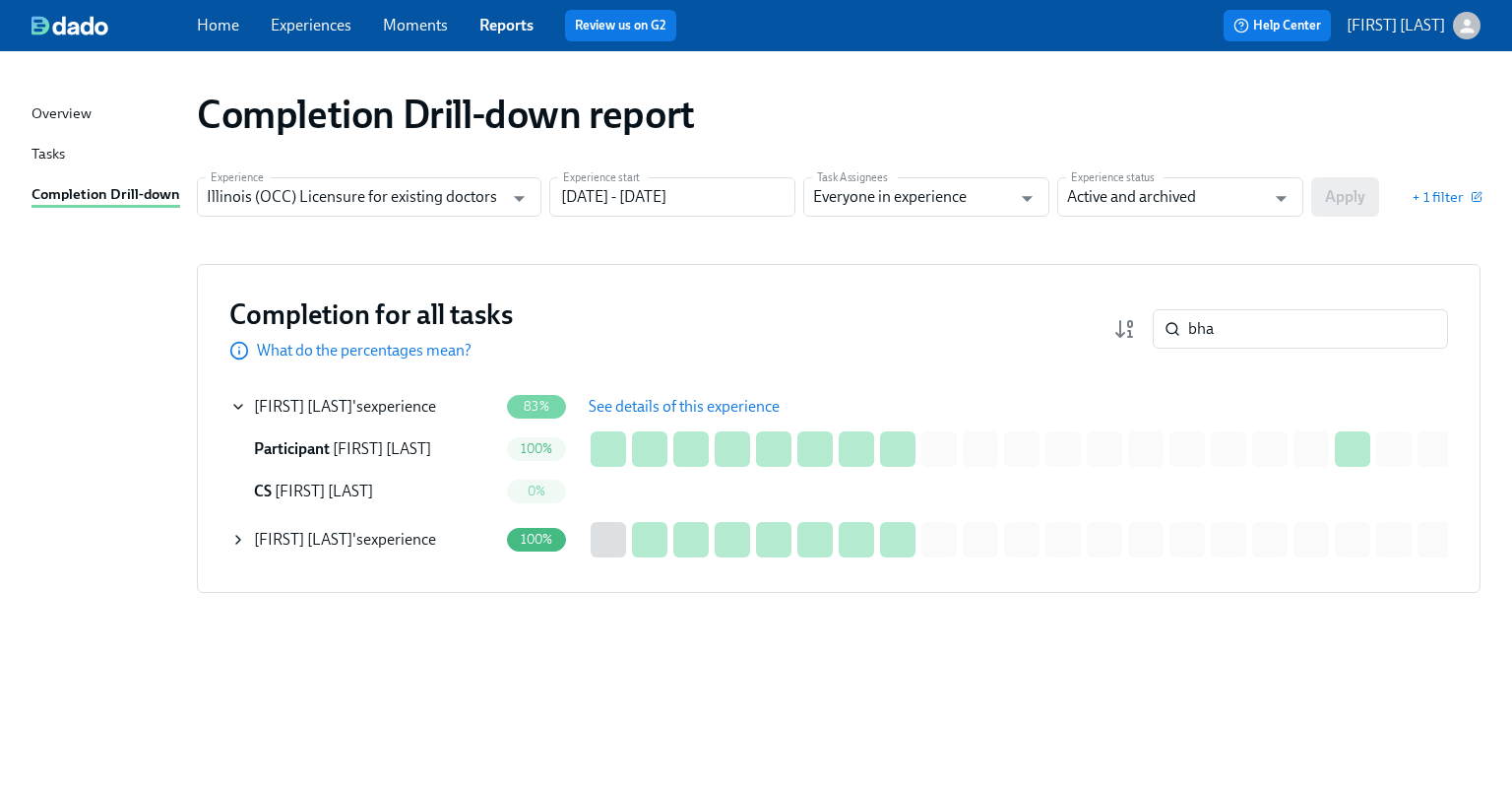 click on "See details of this experience" at bounding box center [684, 407] 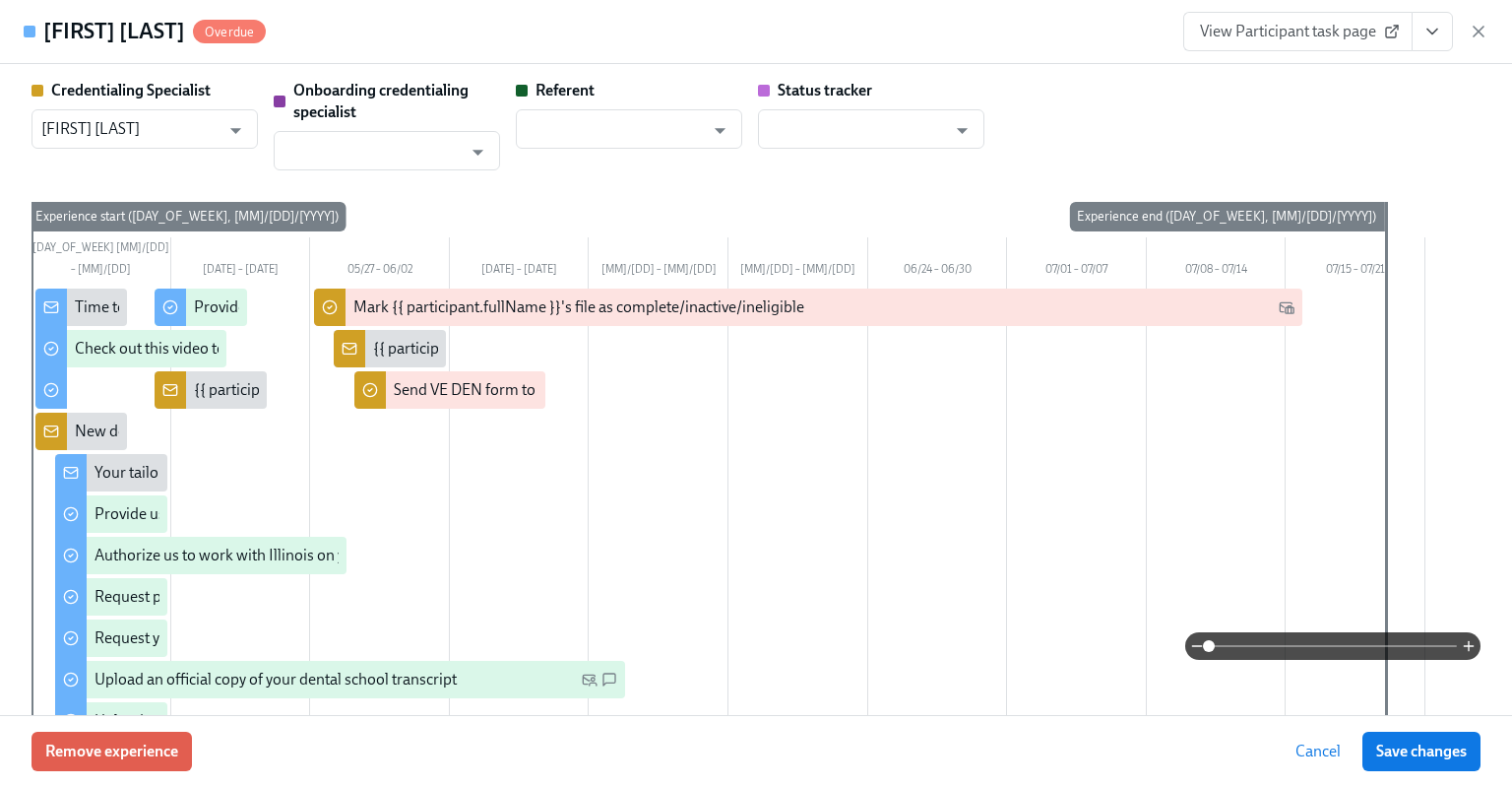 click at bounding box center [1432, 32] 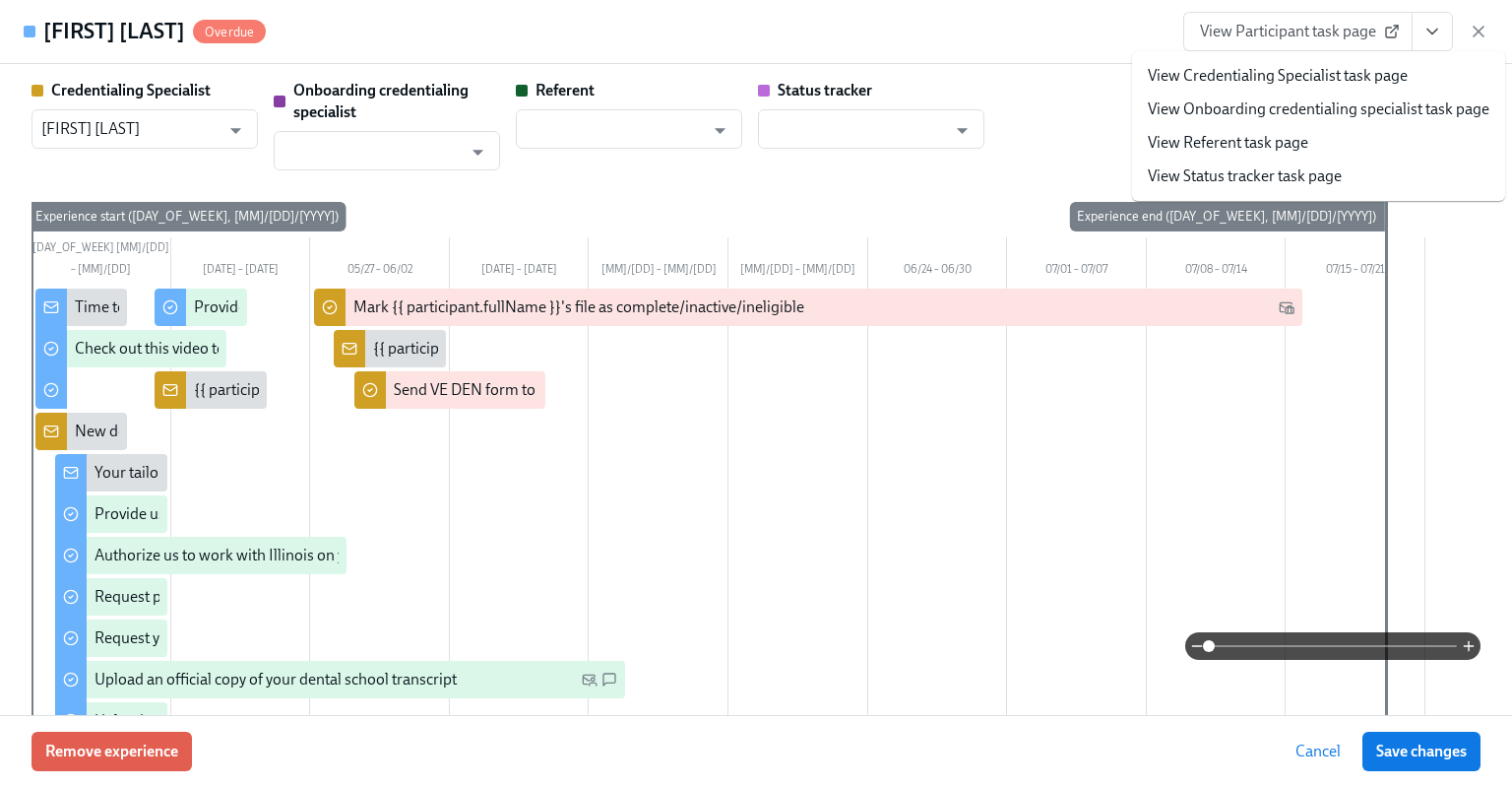 click on "View Credentialing Specialist task page" at bounding box center (1278, 76) 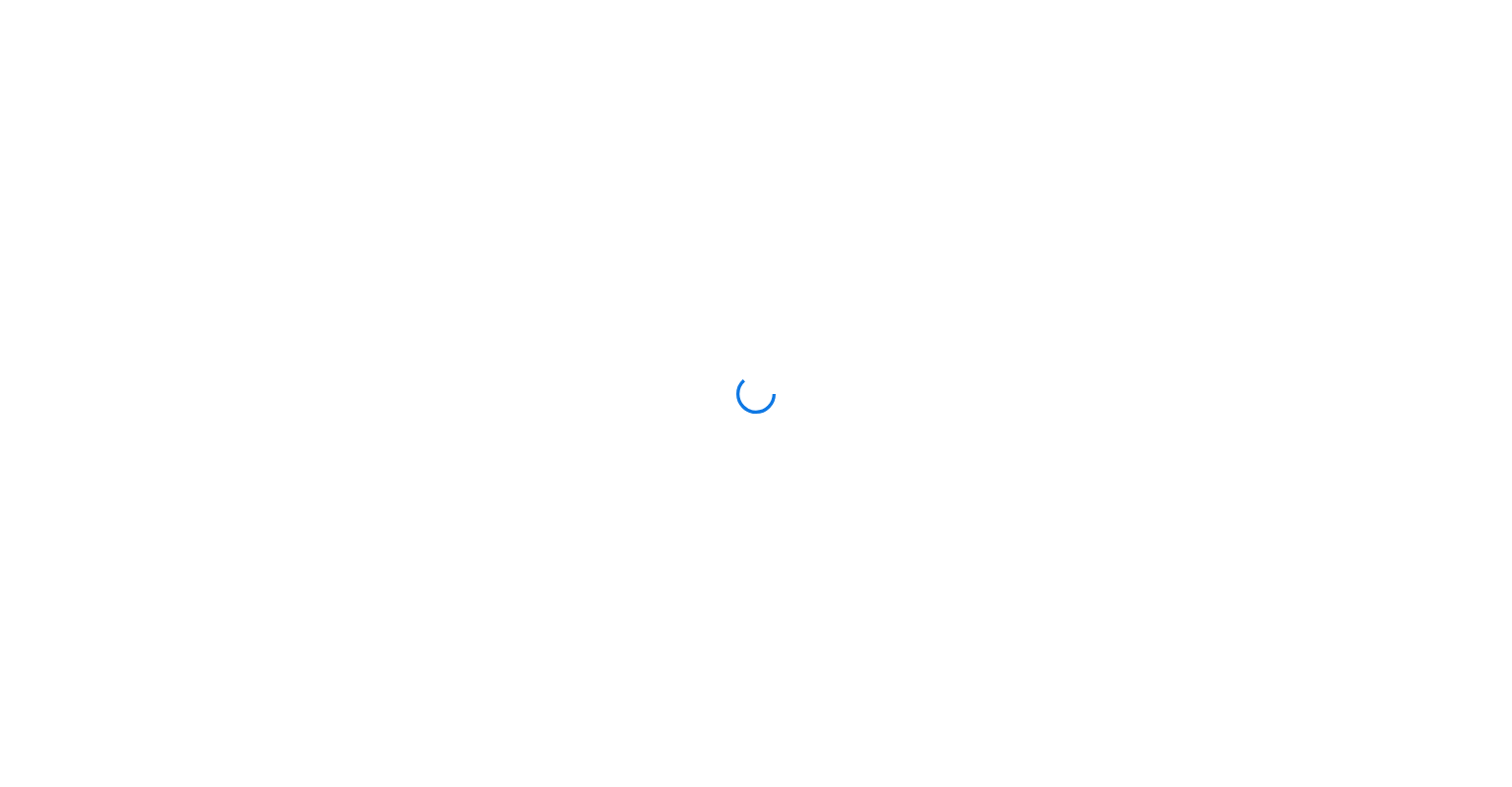 scroll, scrollTop: 0, scrollLeft: 0, axis: both 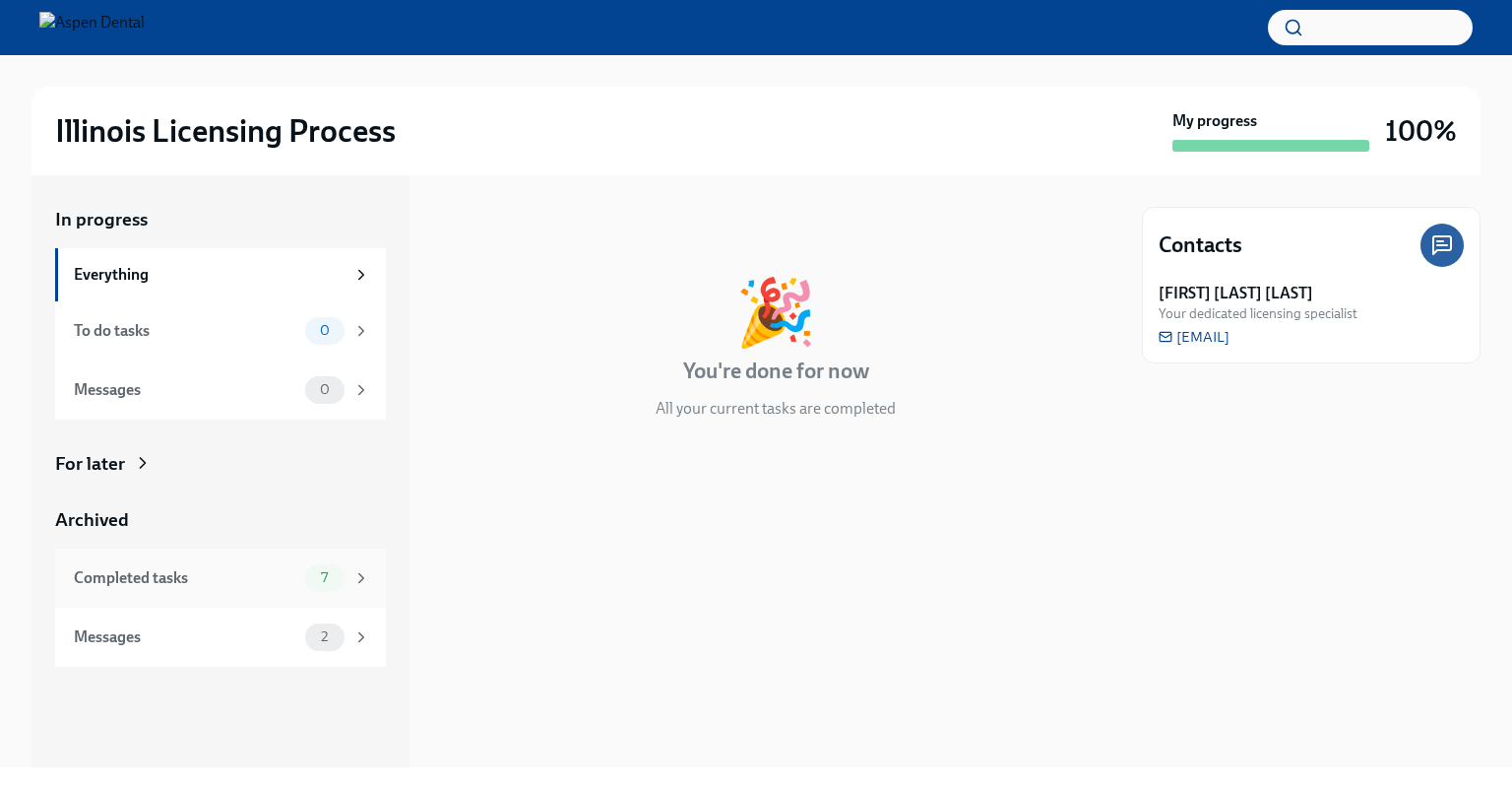 click on "Completed tasks 7" at bounding box center (221, 578) 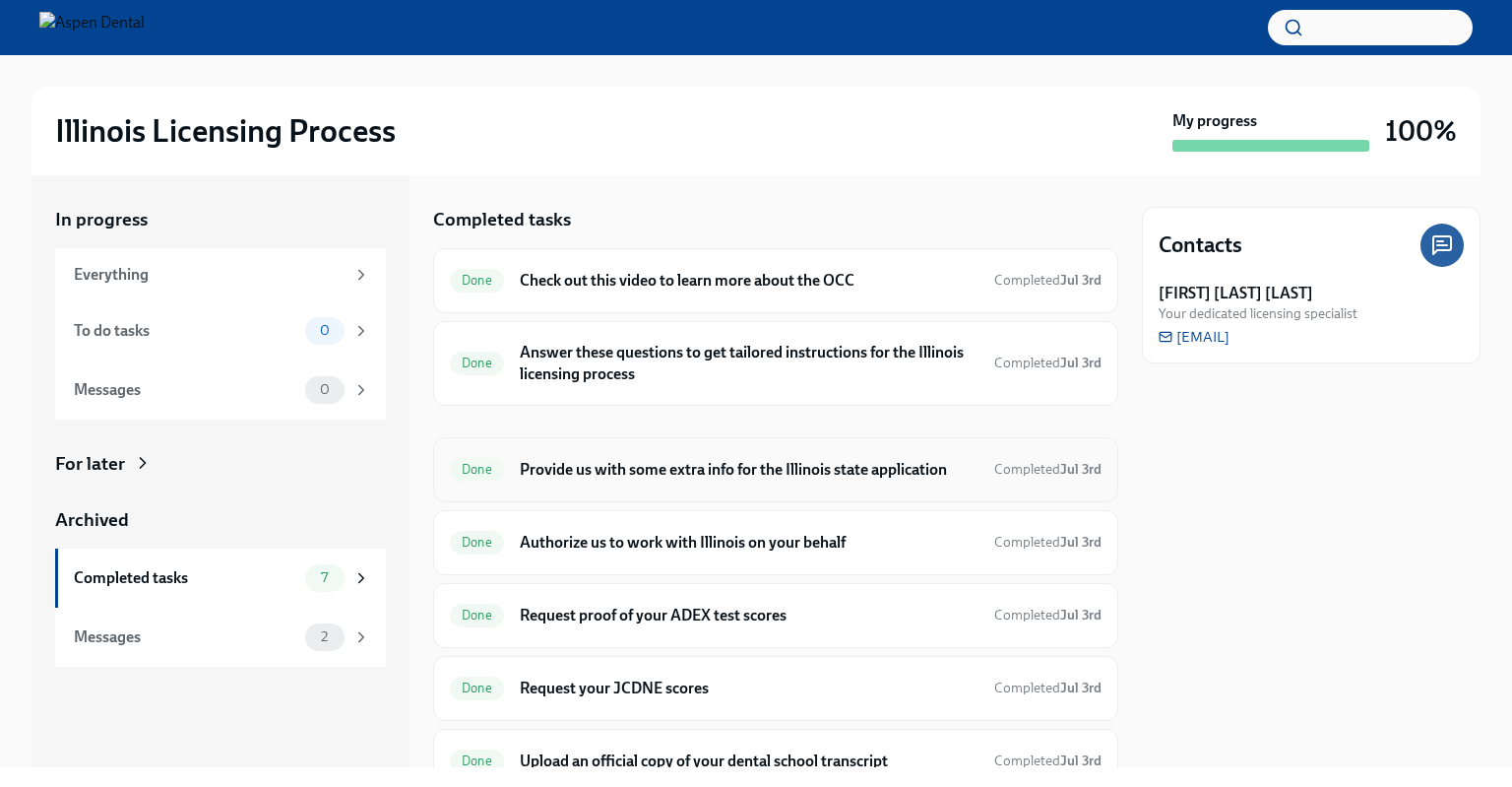 click on "Provide us with some extra info for the Illinois state application" at bounding box center (749, 470) 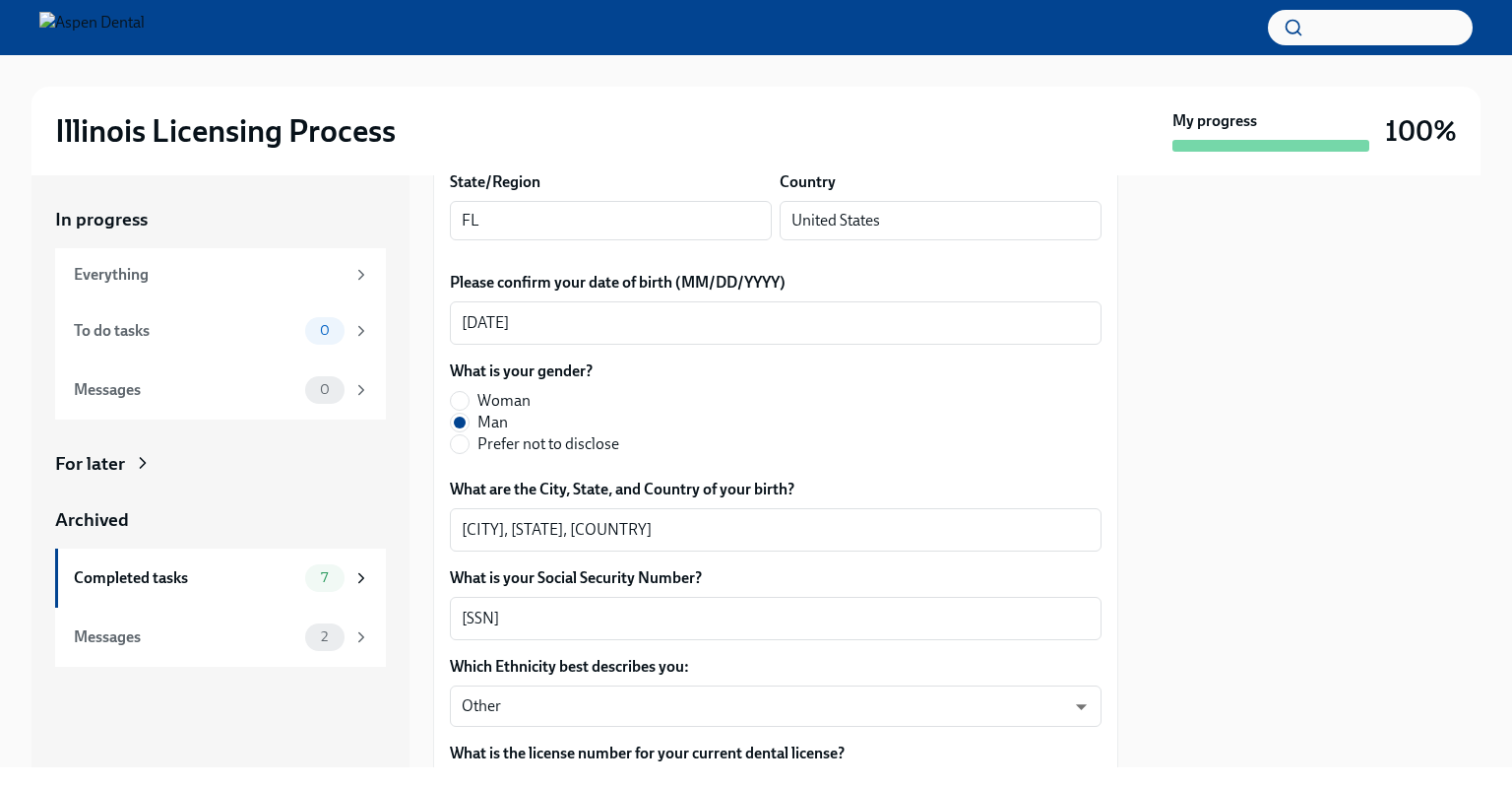 scroll, scrollTop: 886, scrollLeft: 0, axis: vertical 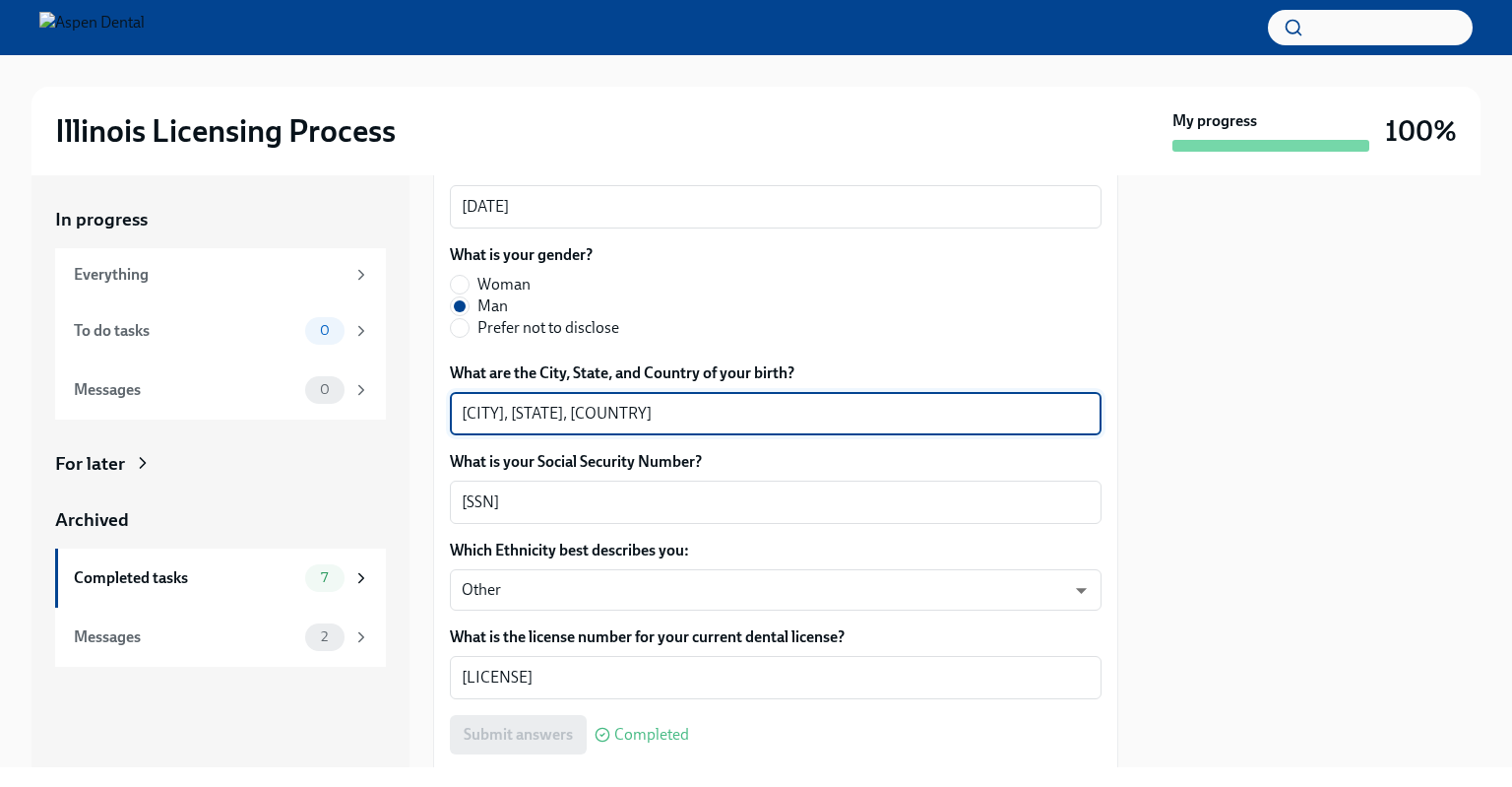 drag, startPoint x: 562, startPoint y: 412, endPoint x: 458, endPoint y: 411, distance: 104.004808 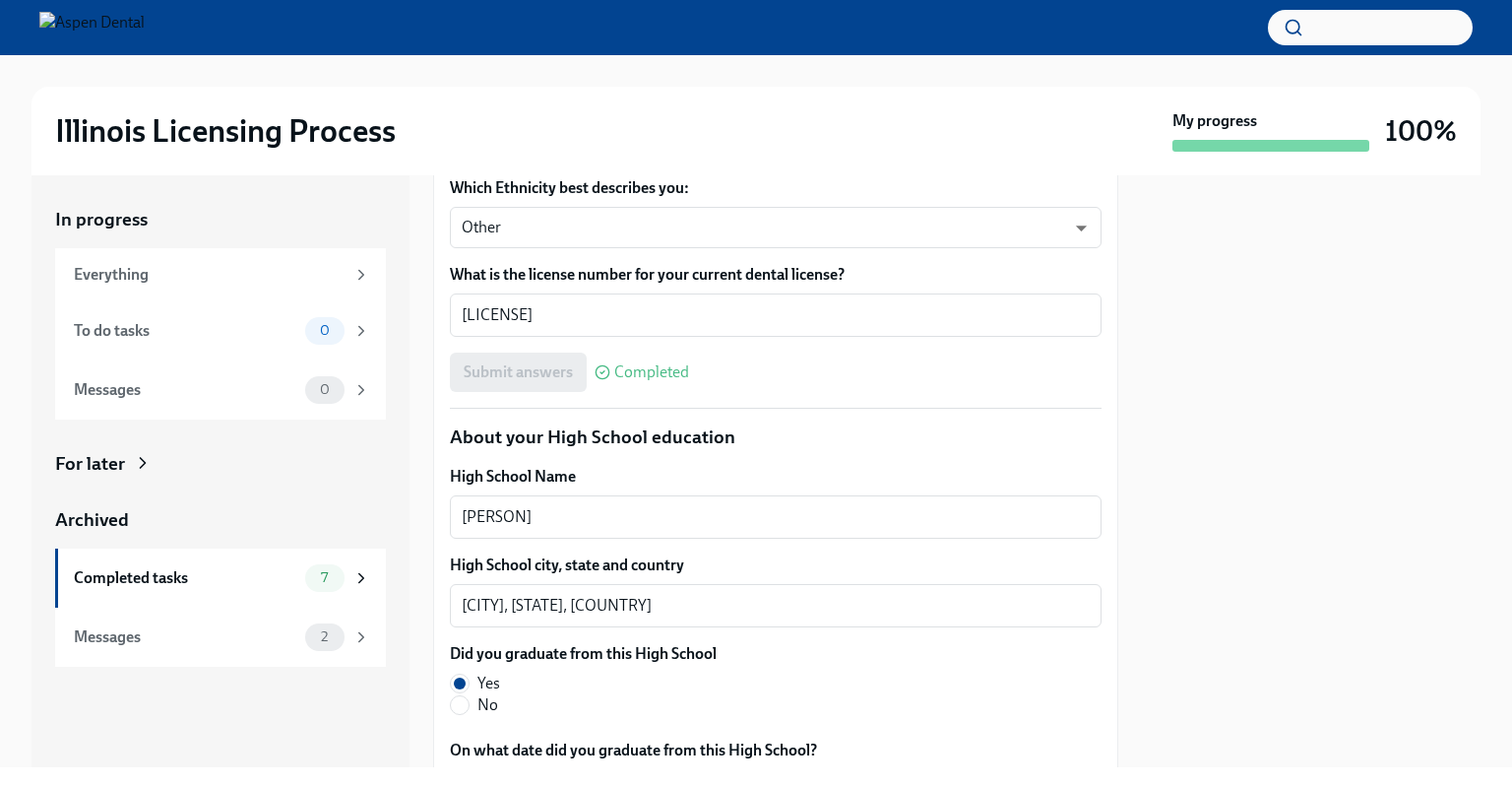 scroll, scrollTop: 1280, scrollLeft: 0, axis: vertical 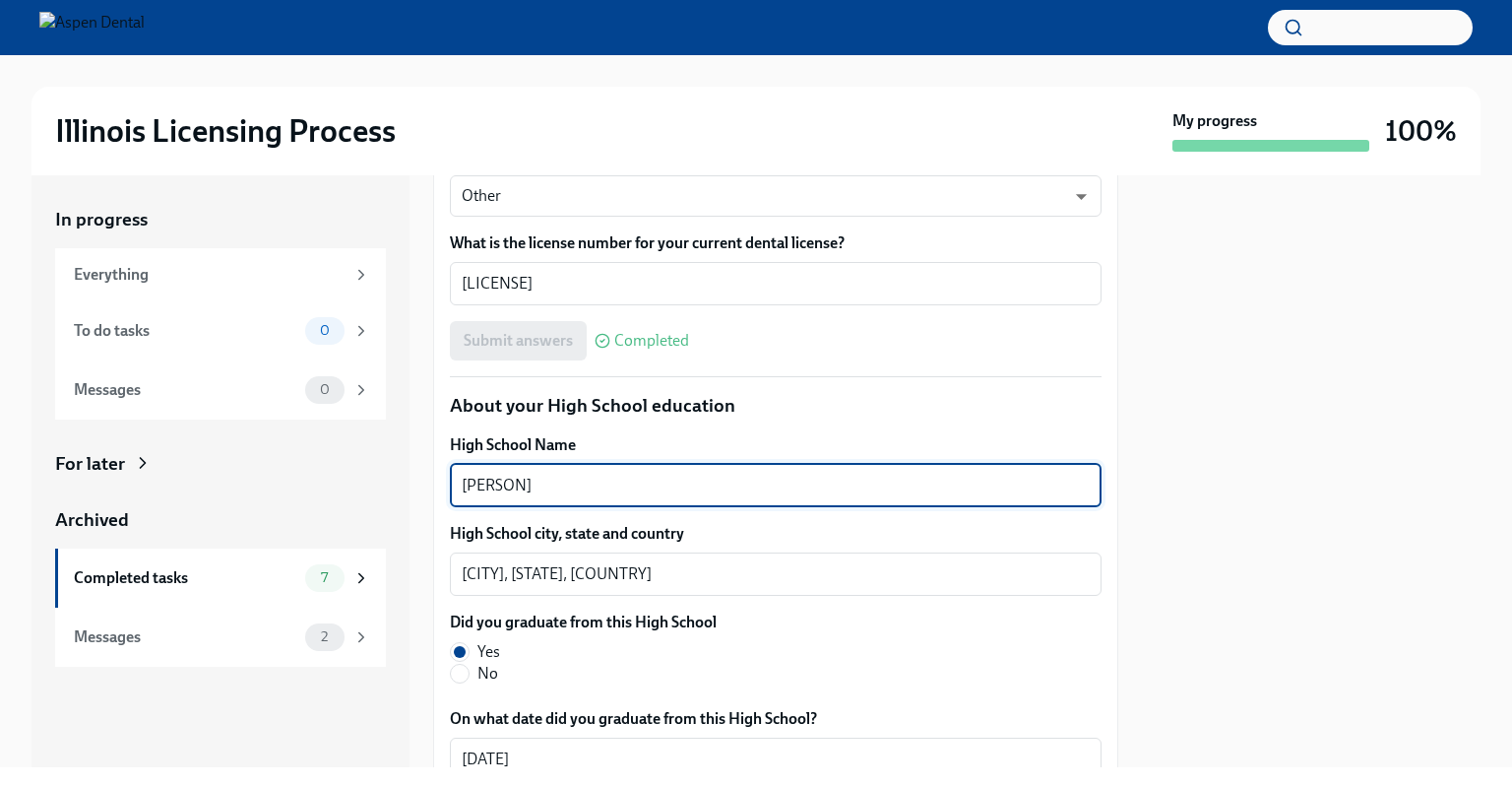 drag, startPoint x: 599, startPoint y: 484, endPoint x: 463, endPoint y: 473, distance: 136.44413 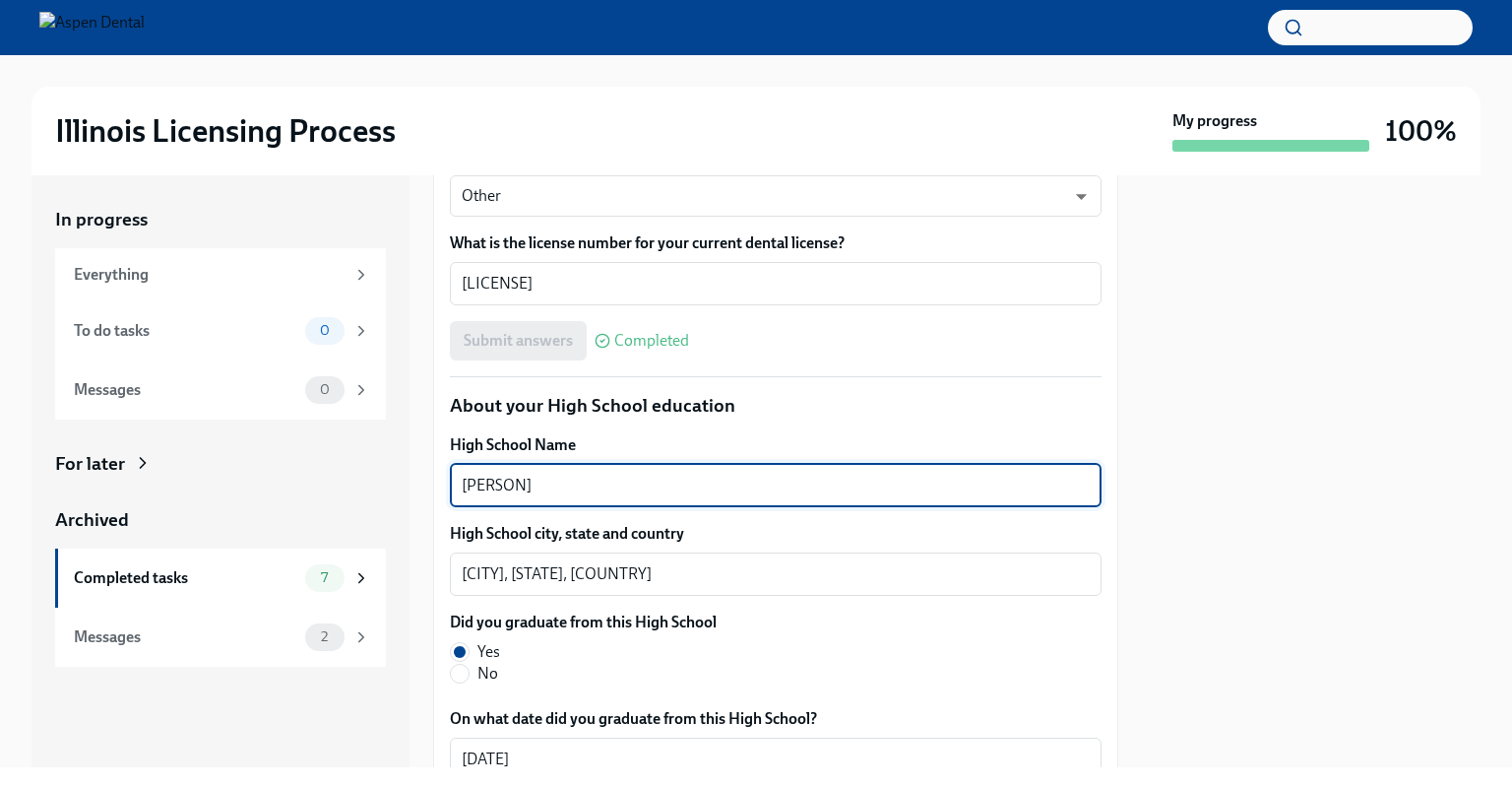 click on "El shaheed khayrat" at bounding box center (776, 486) 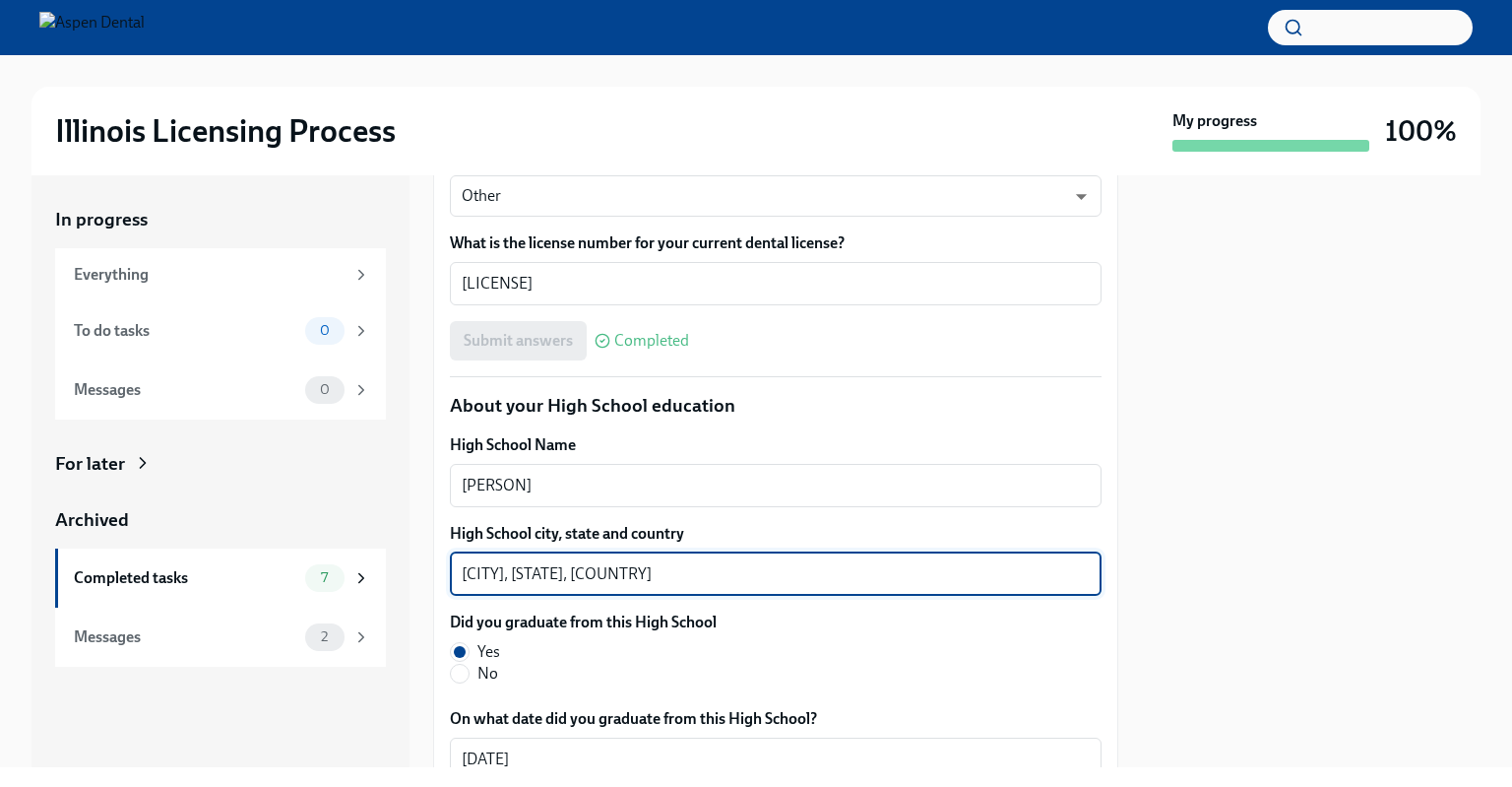 drag, startPoint x: 555, startPoint y: 566, endPoint x: 538, endPoint y: 566, distance: 17 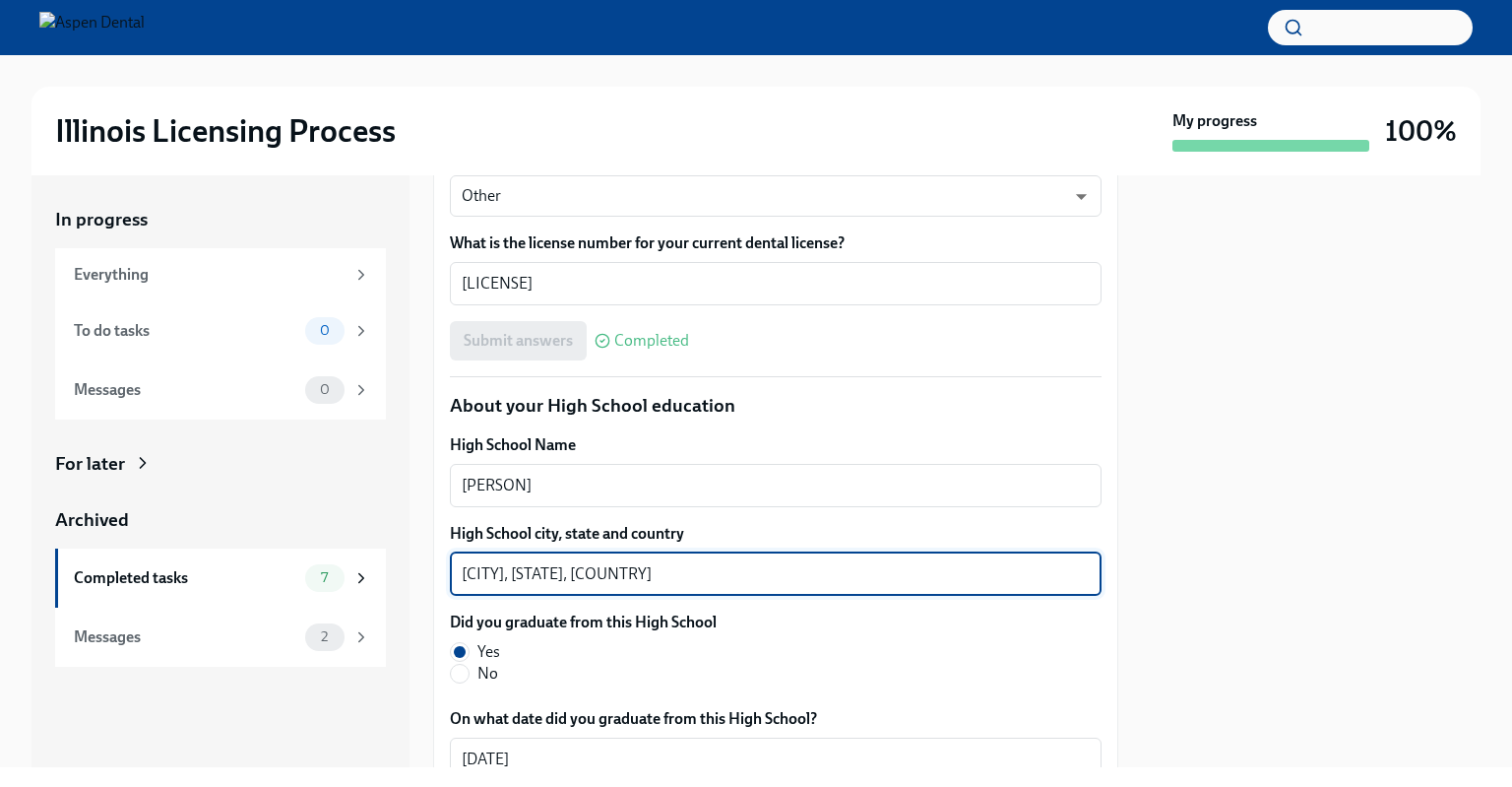 click on "Nag Hammadi, Qena, Egypt" at bounding box center (776, 574) 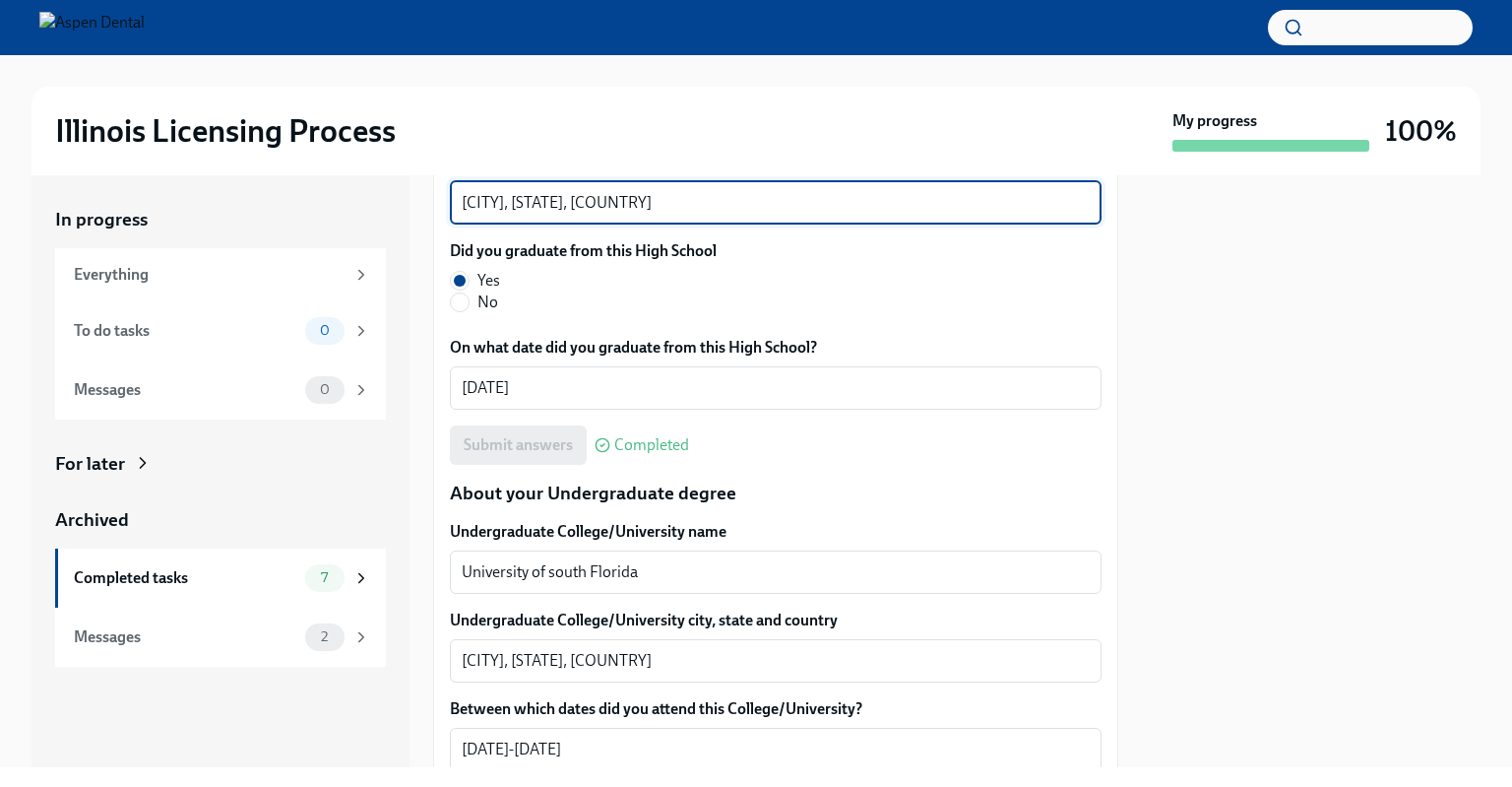 scroll, scrollTop: 1674, scrollLeft: 0, axis: vertical 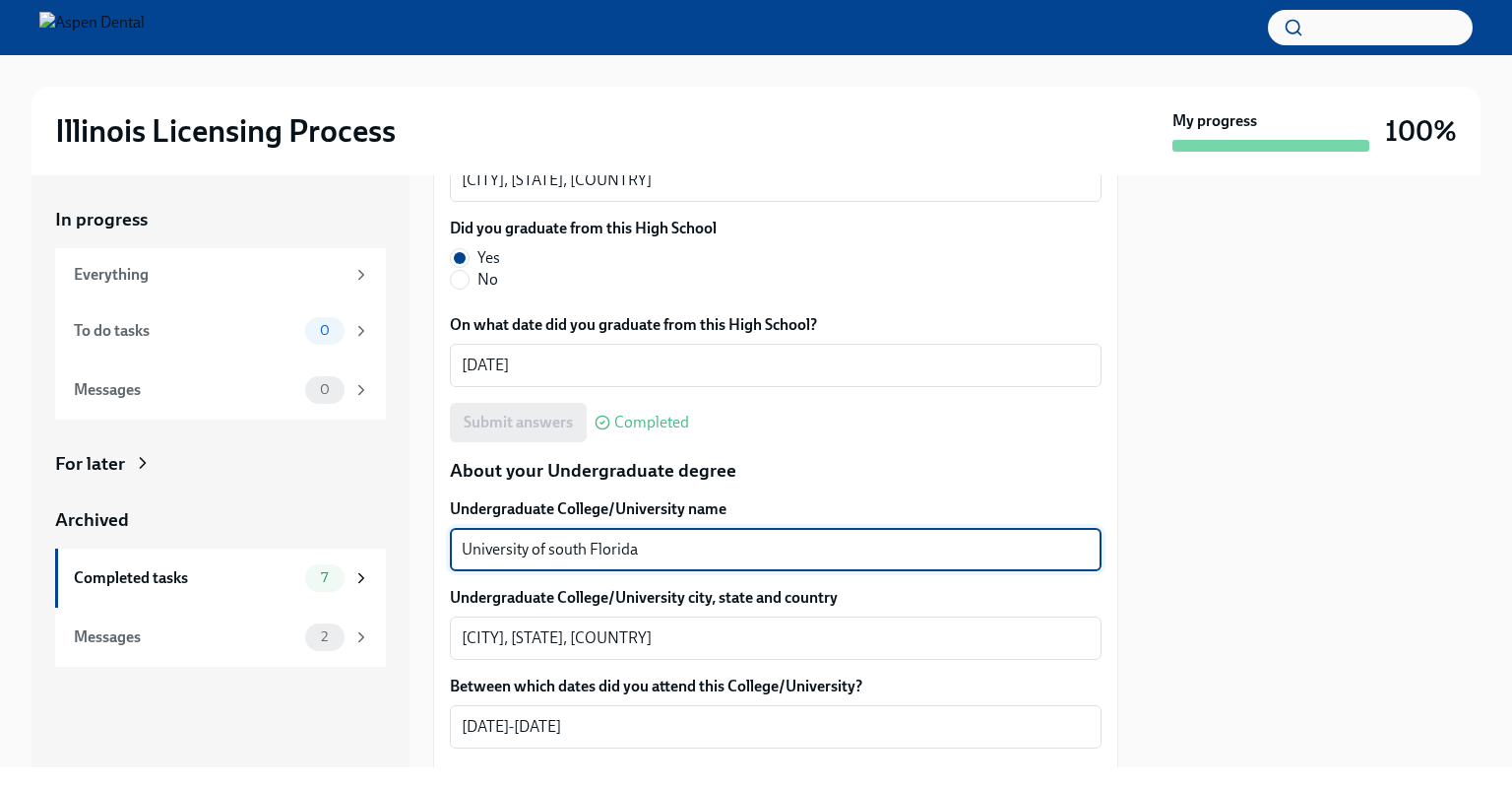 drag, startPoint x: 639, startPoint y: 552, endPoint x: 441, endPoint y: 543, distance: 198.20444 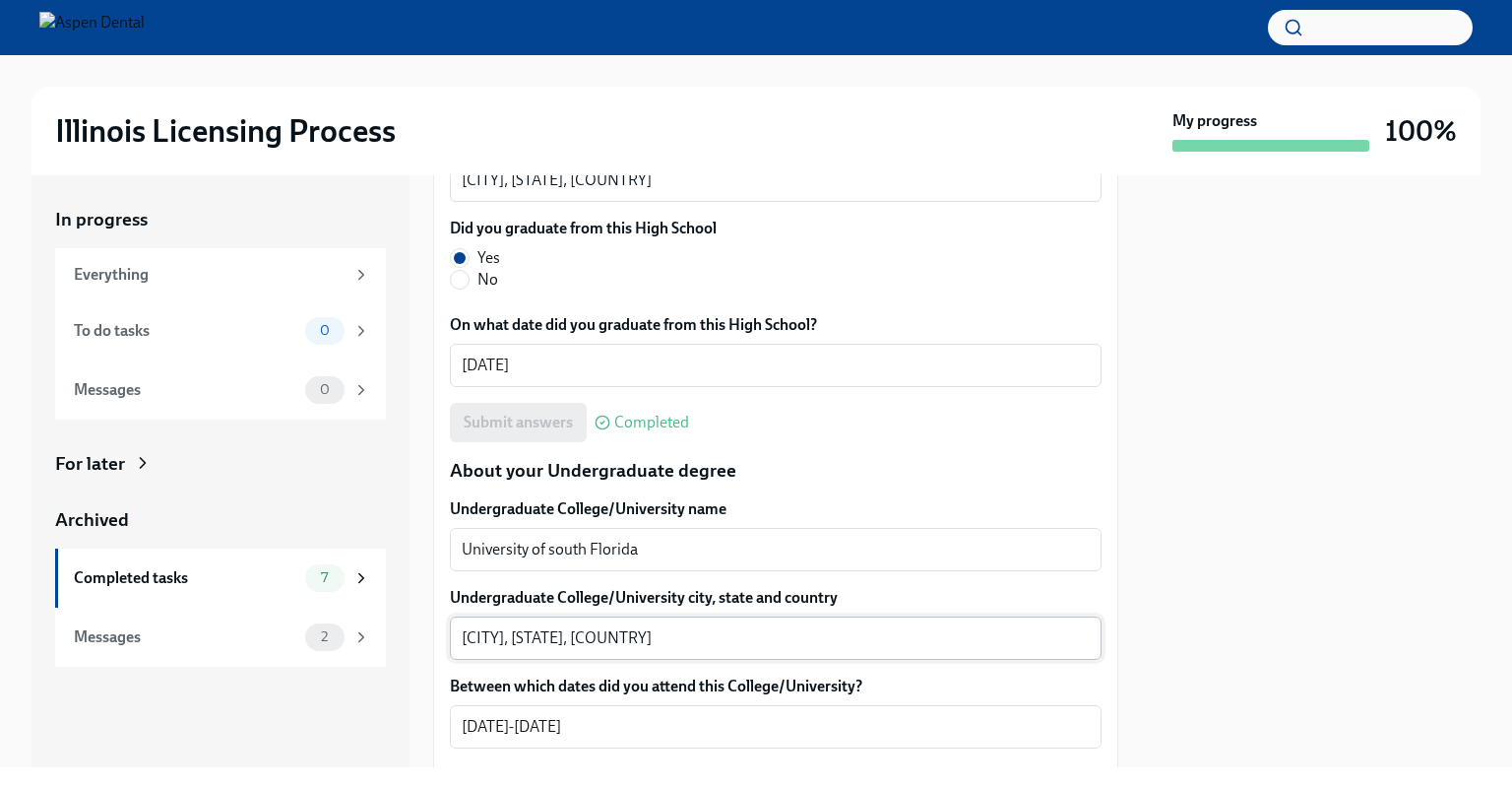 click on "Tampa, Florida, USA x ​" at bounding box center (776, 638) 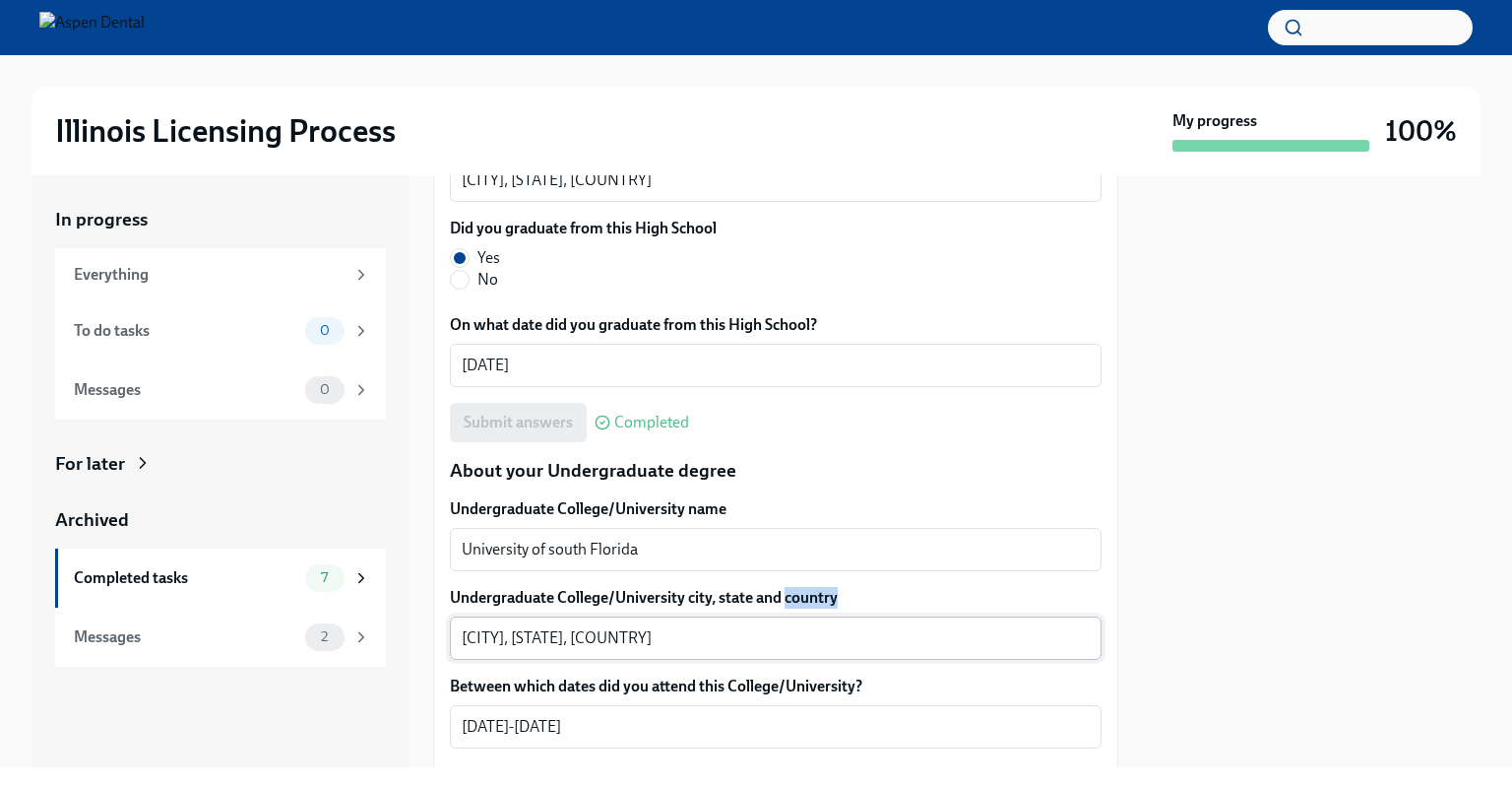 click on "Tampa, Florida, USA x ​" at bounding box center (776, 638) 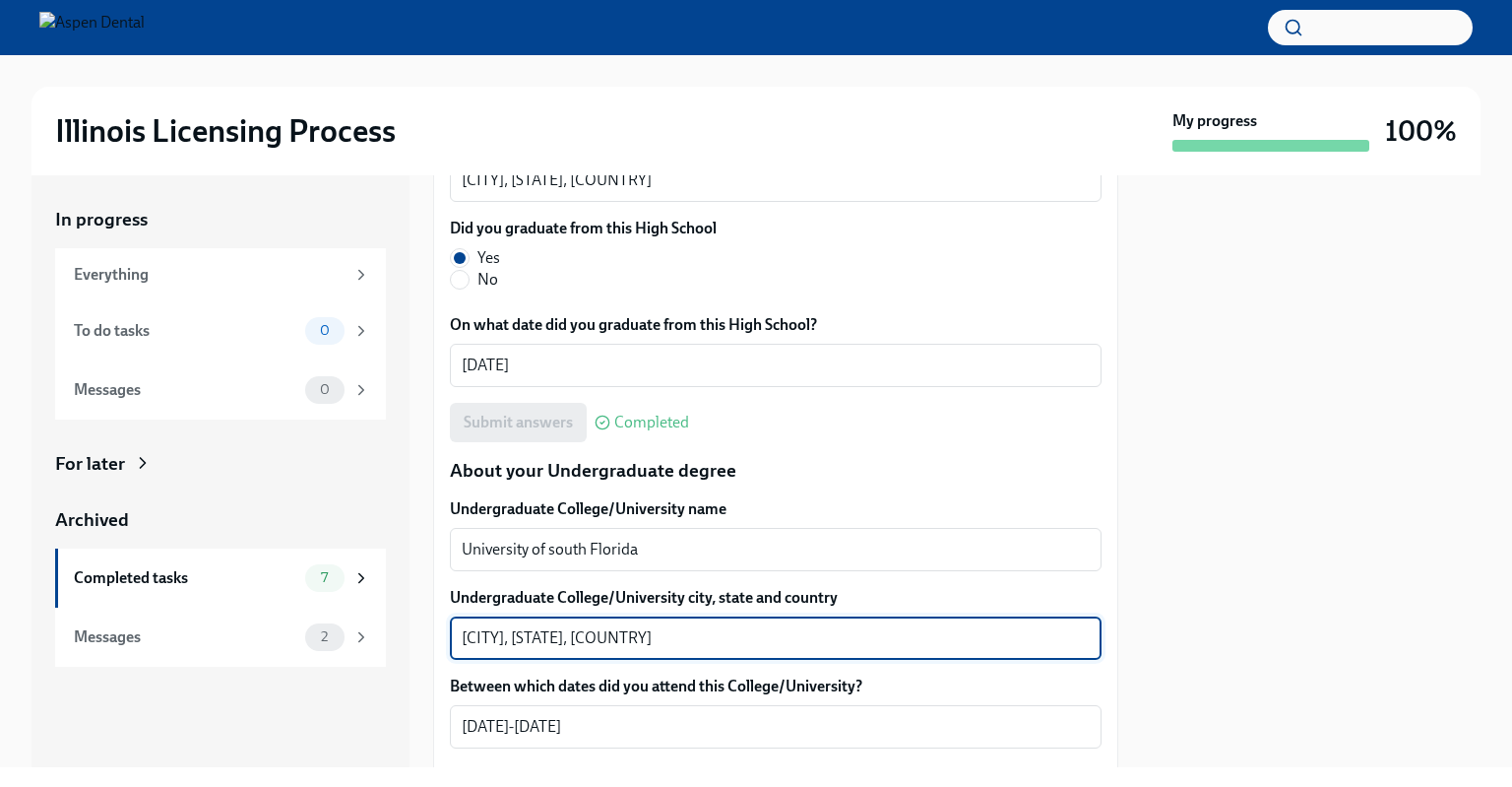 click on "Tampa, Florida, USA" at bounding box center (776, 638) 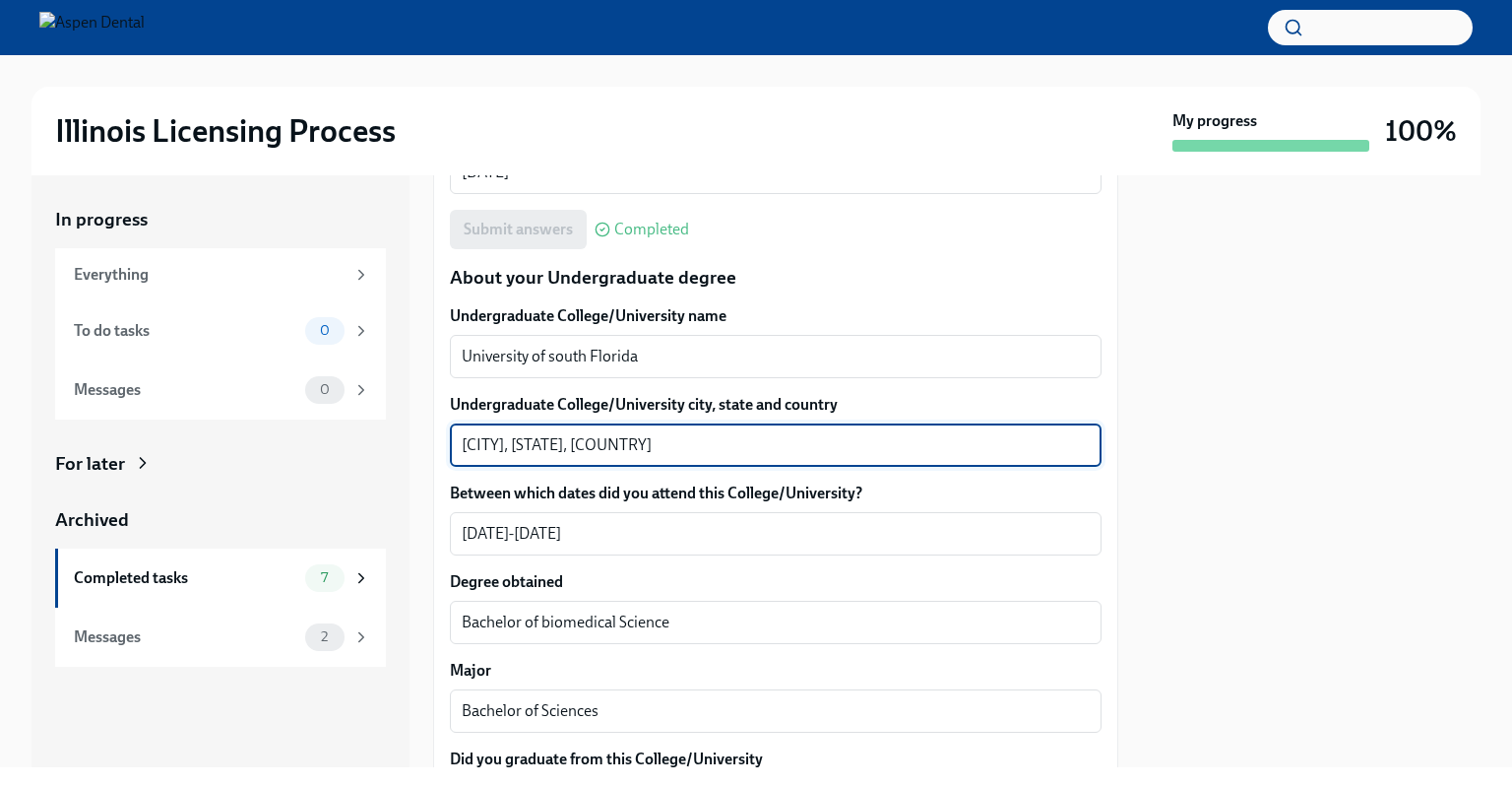 scroll, scrollTop: 1871, scrollLeft: 0, axis: vertical 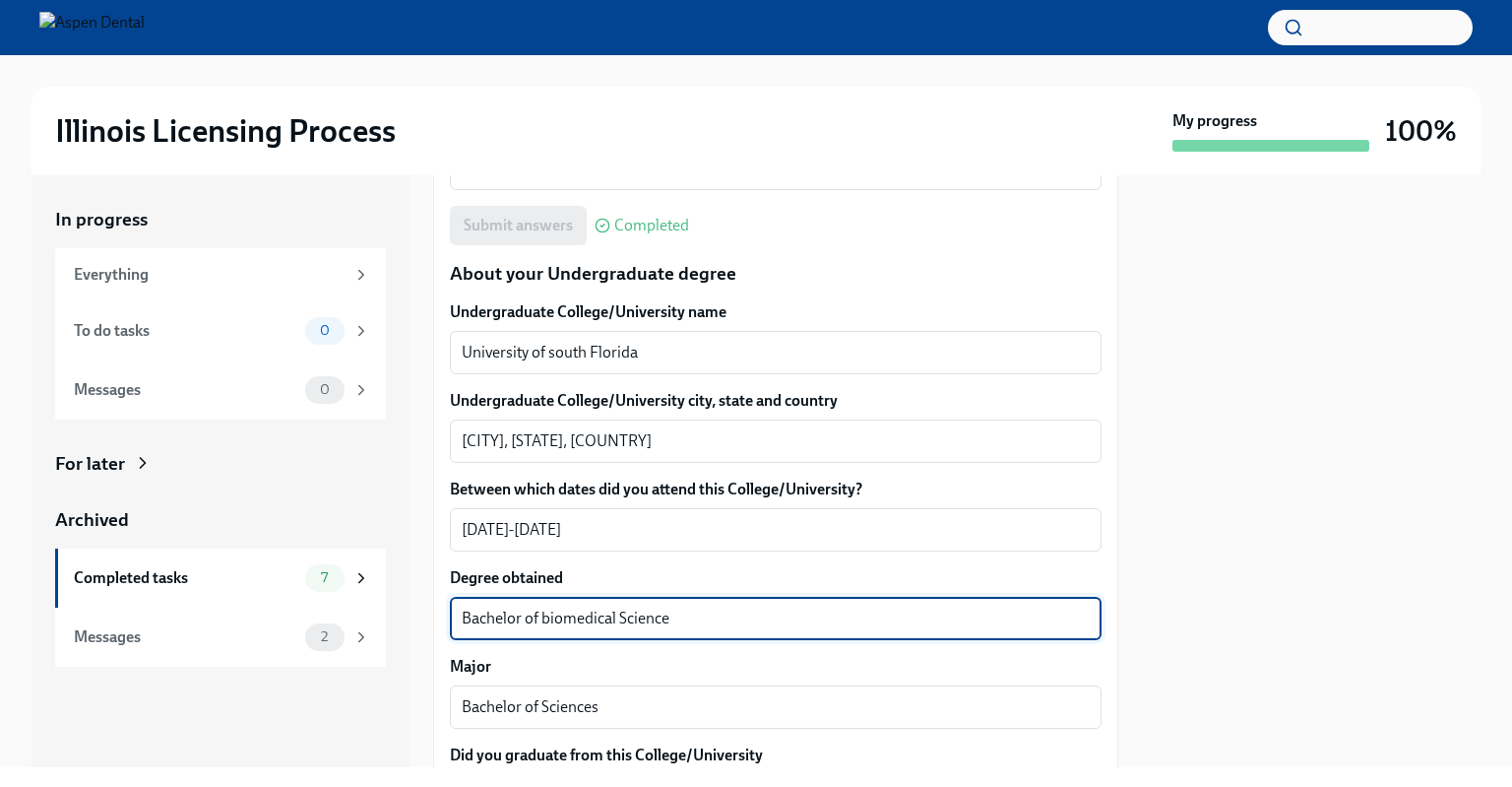 drag, startPoint x: 676, startPoint y: 621, endPoint x: 542, endPoint y: 622, distance: 134.00373 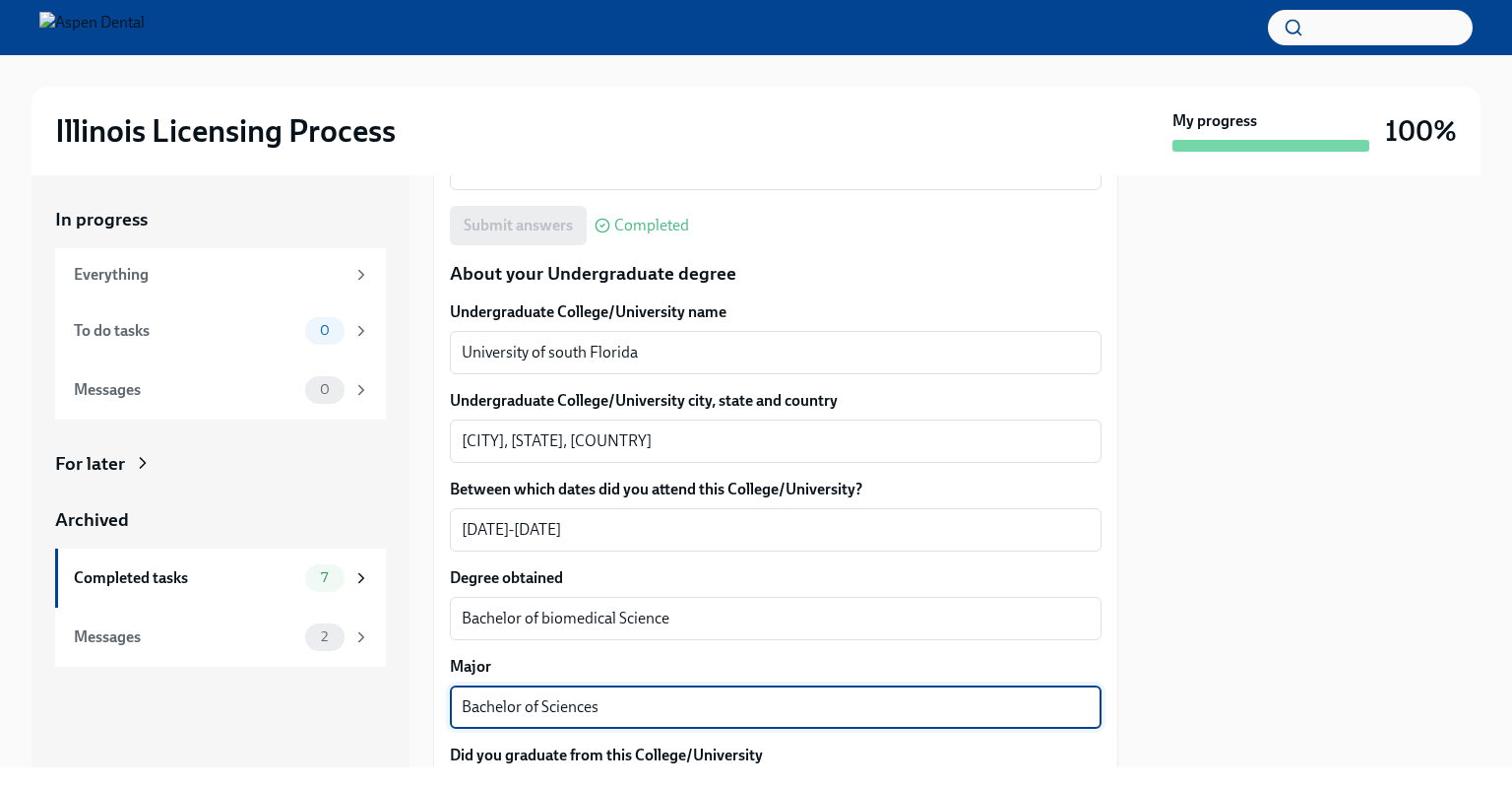 drag, startPoint x: 608, startPoint y: 710, endPoint x: 468, endPoint y: 705, distance: 140.08926 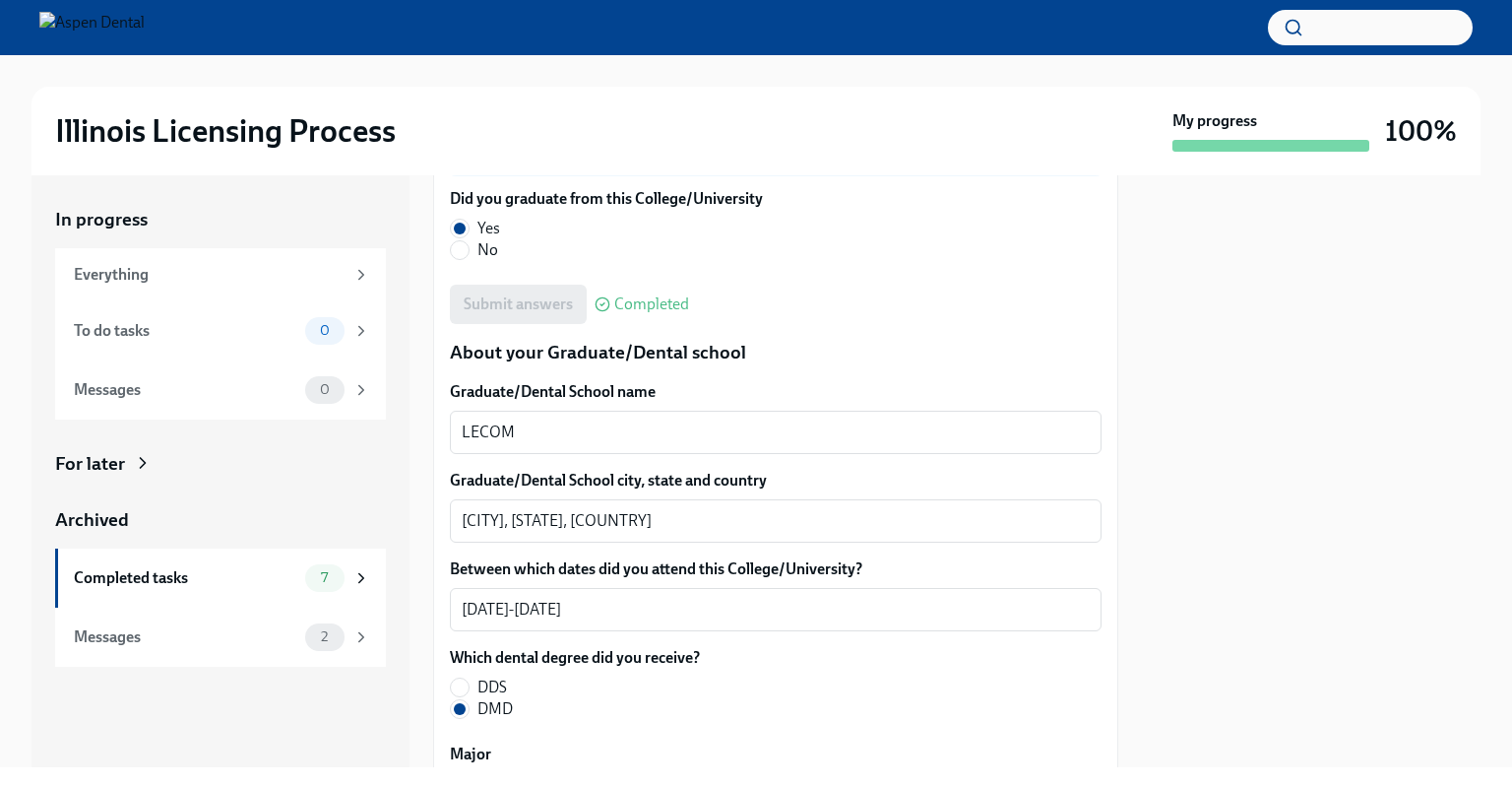 scroll, scrollTop: 2462, scrollLeft: 0, axis: vertical 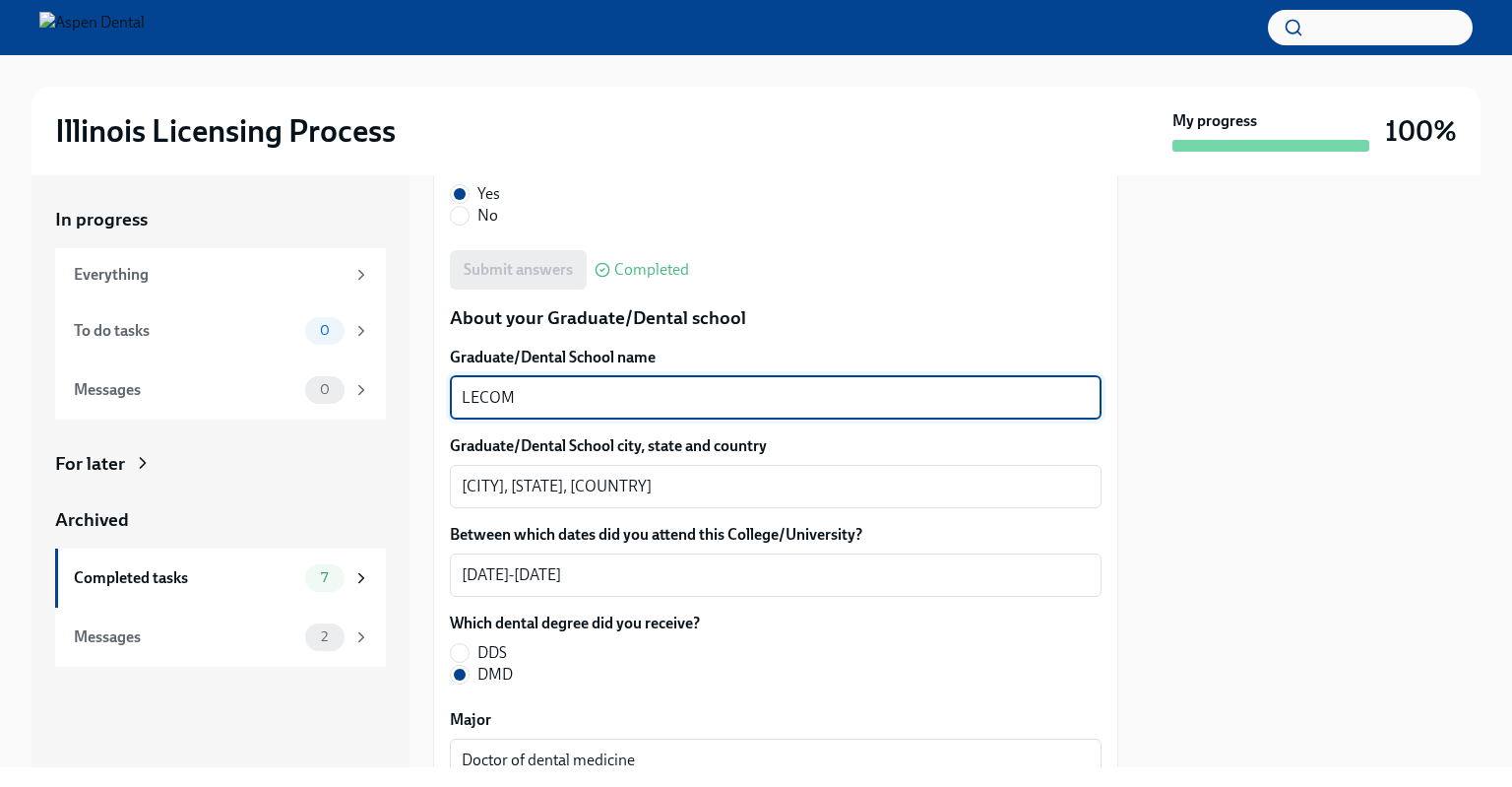 drag, startPoint x: 476, startPoint y: 396, endPoint x: 436, endPoint y: 393, distance: 40.112342 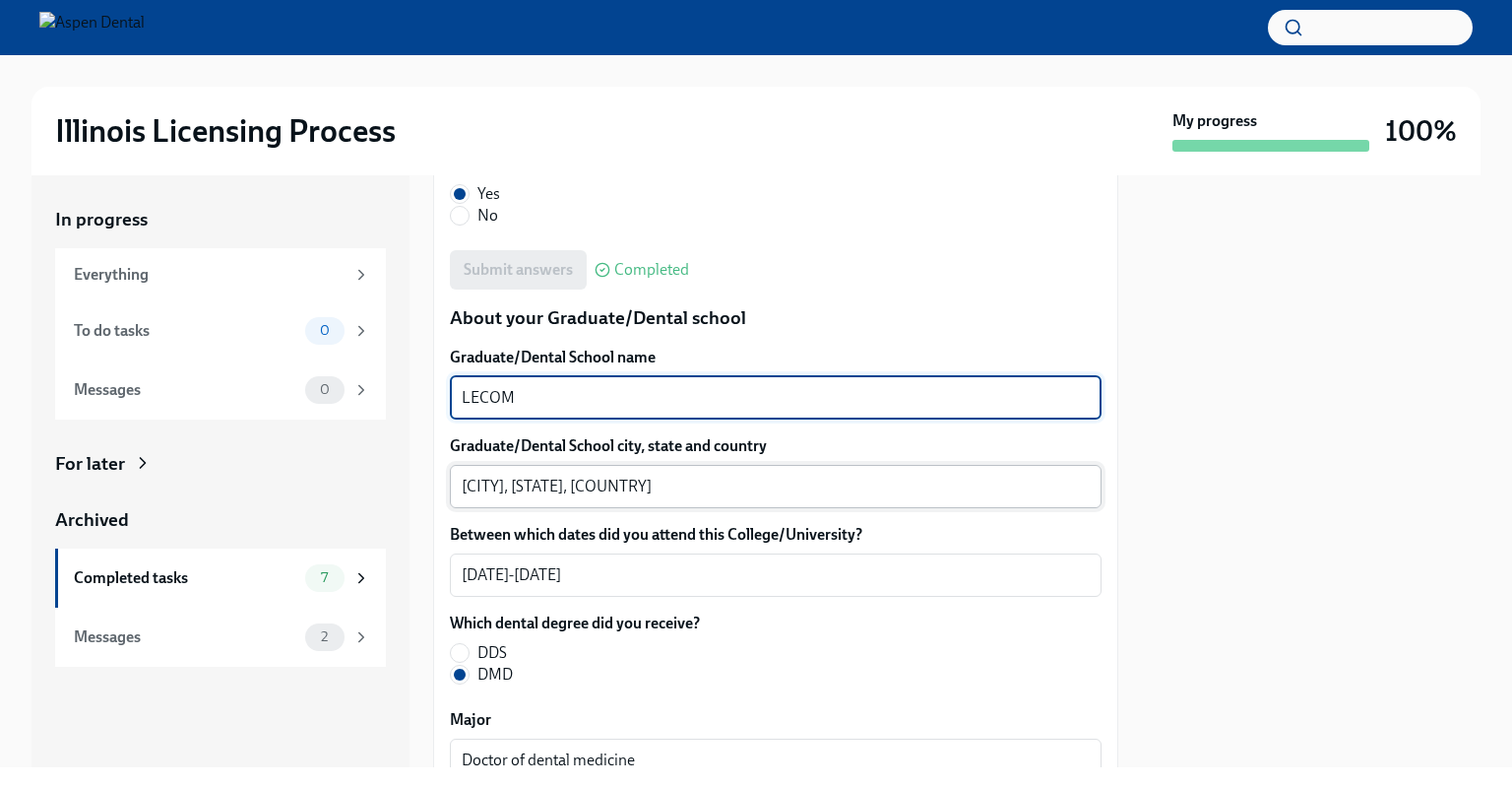 click on "Bradenton , Florida, USA" at bounding box center (776, 487) 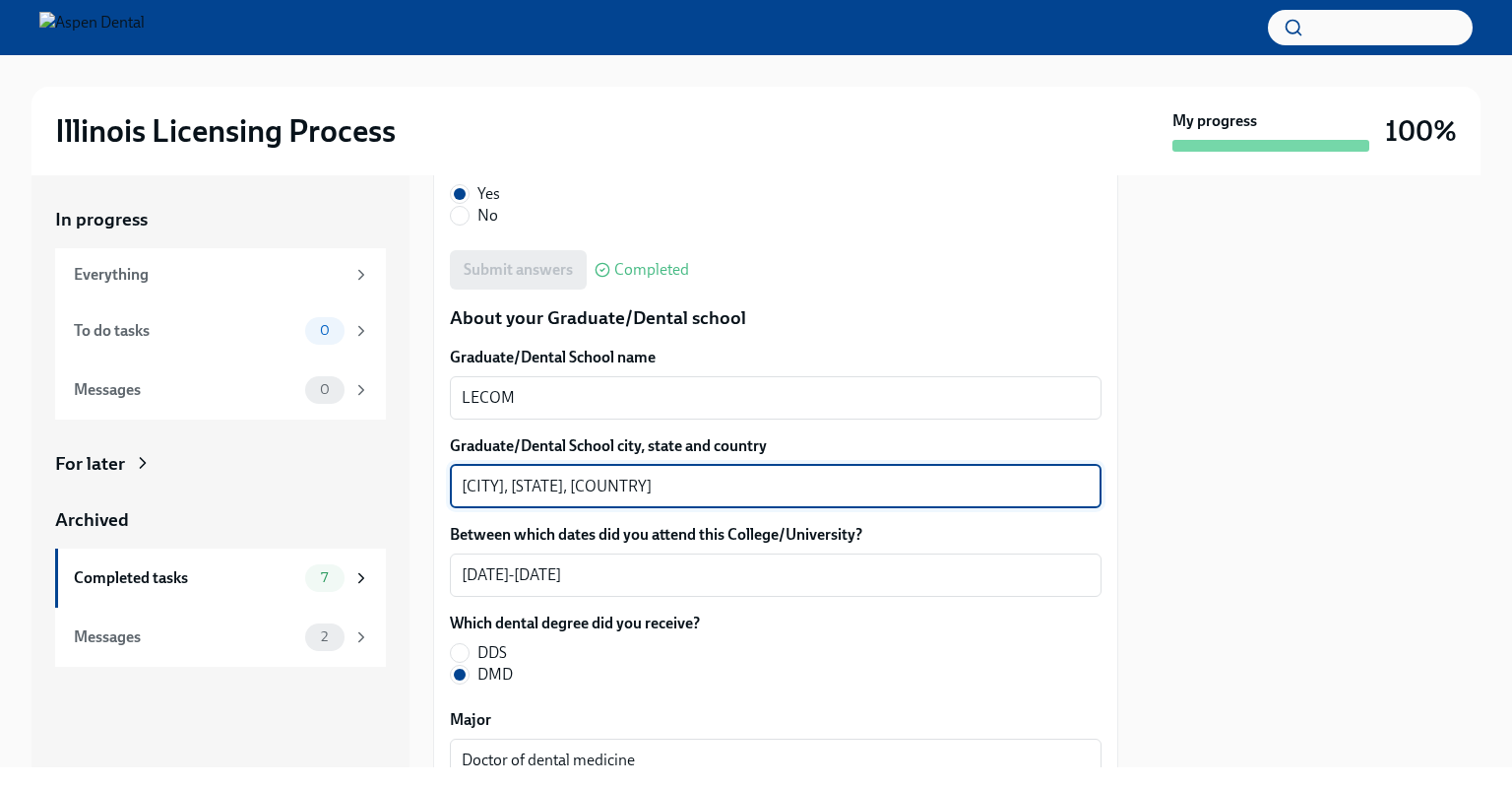 click on "Bradenton , Florida, USA" at bounding box center [776, 487] 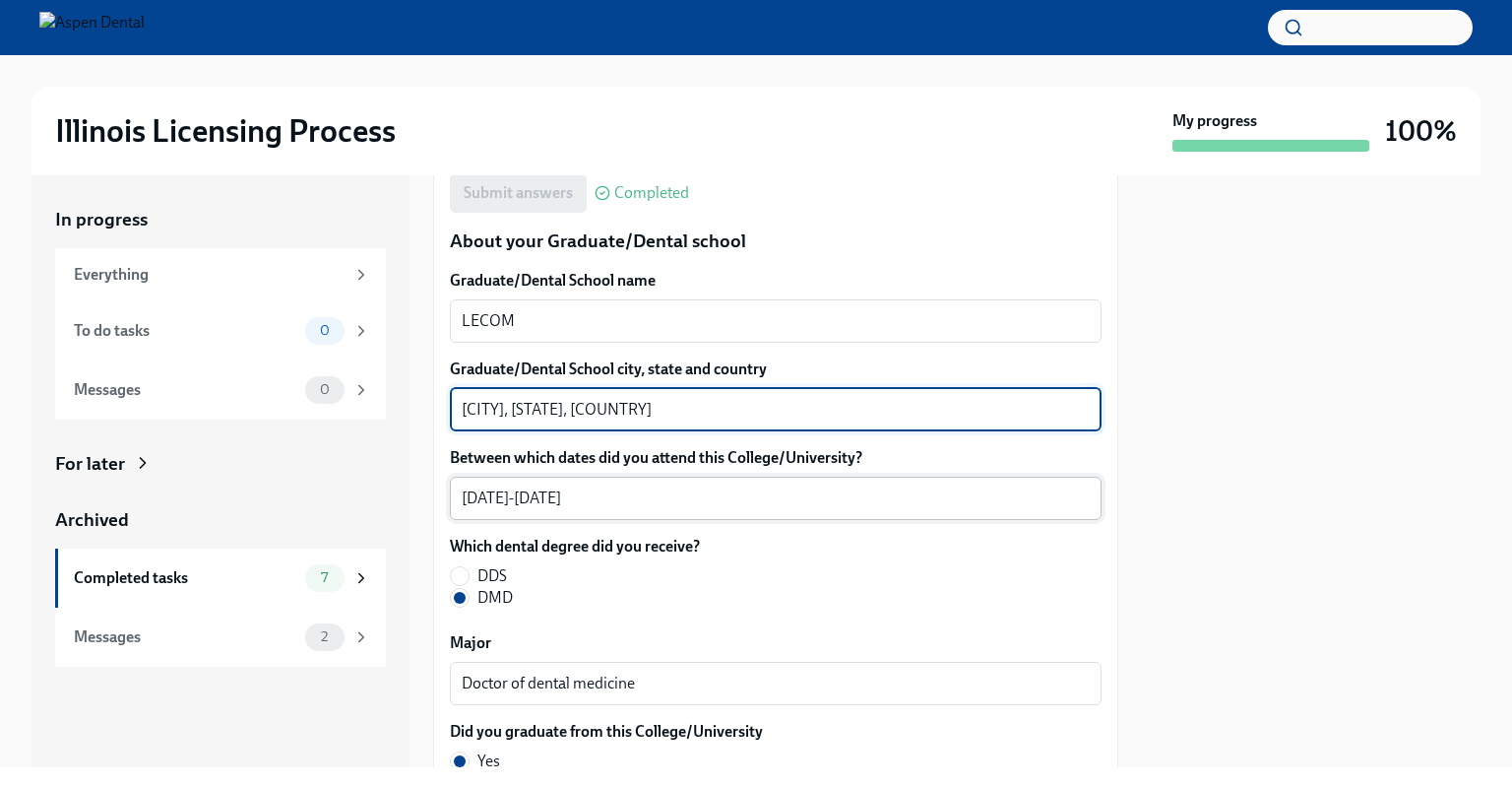 scroll, scrollTop: 2659, scrollLeft: 0, axis: vertical 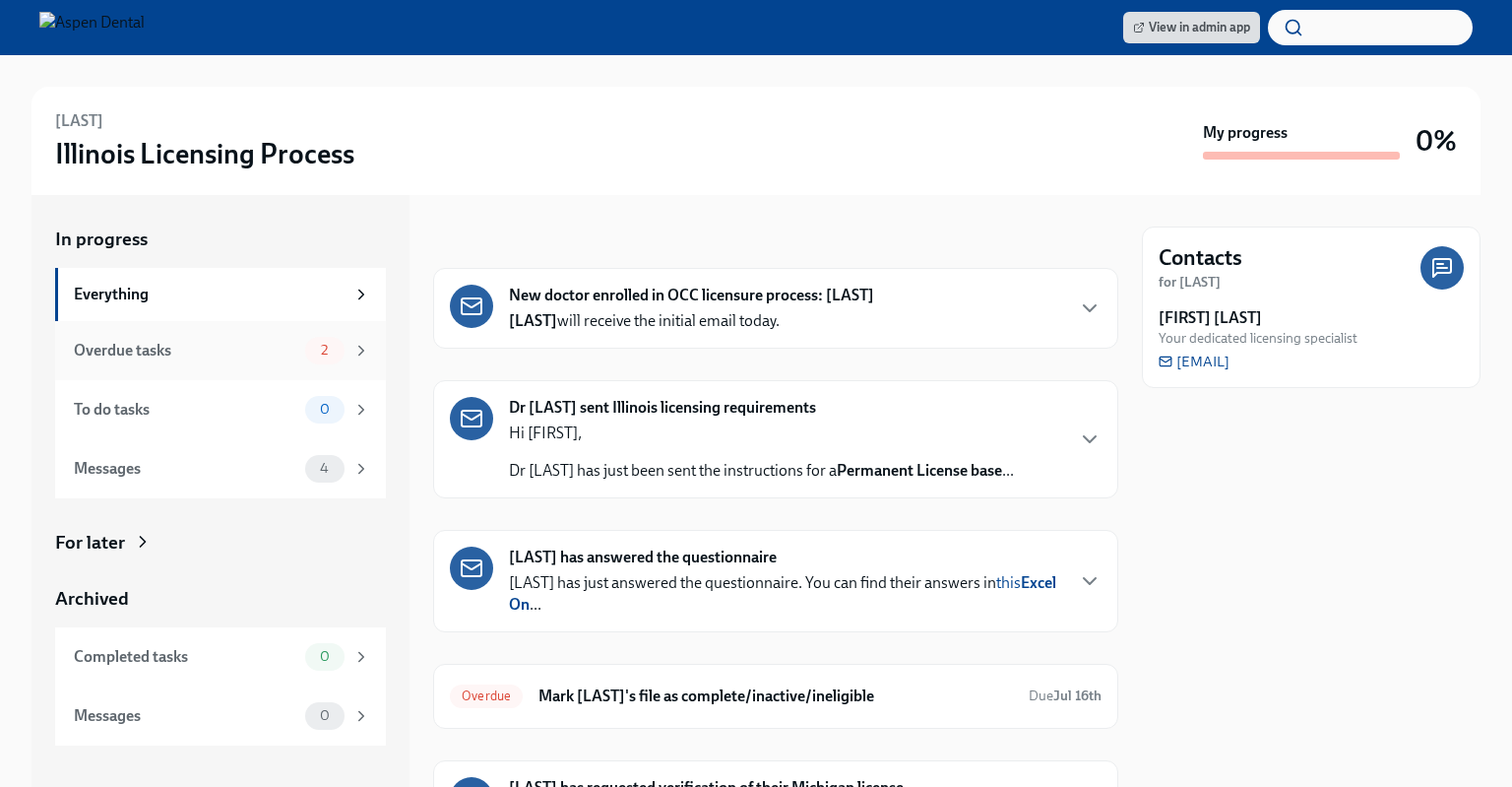 click on "Overdue tasks 2" at bounding box center [221, 351] 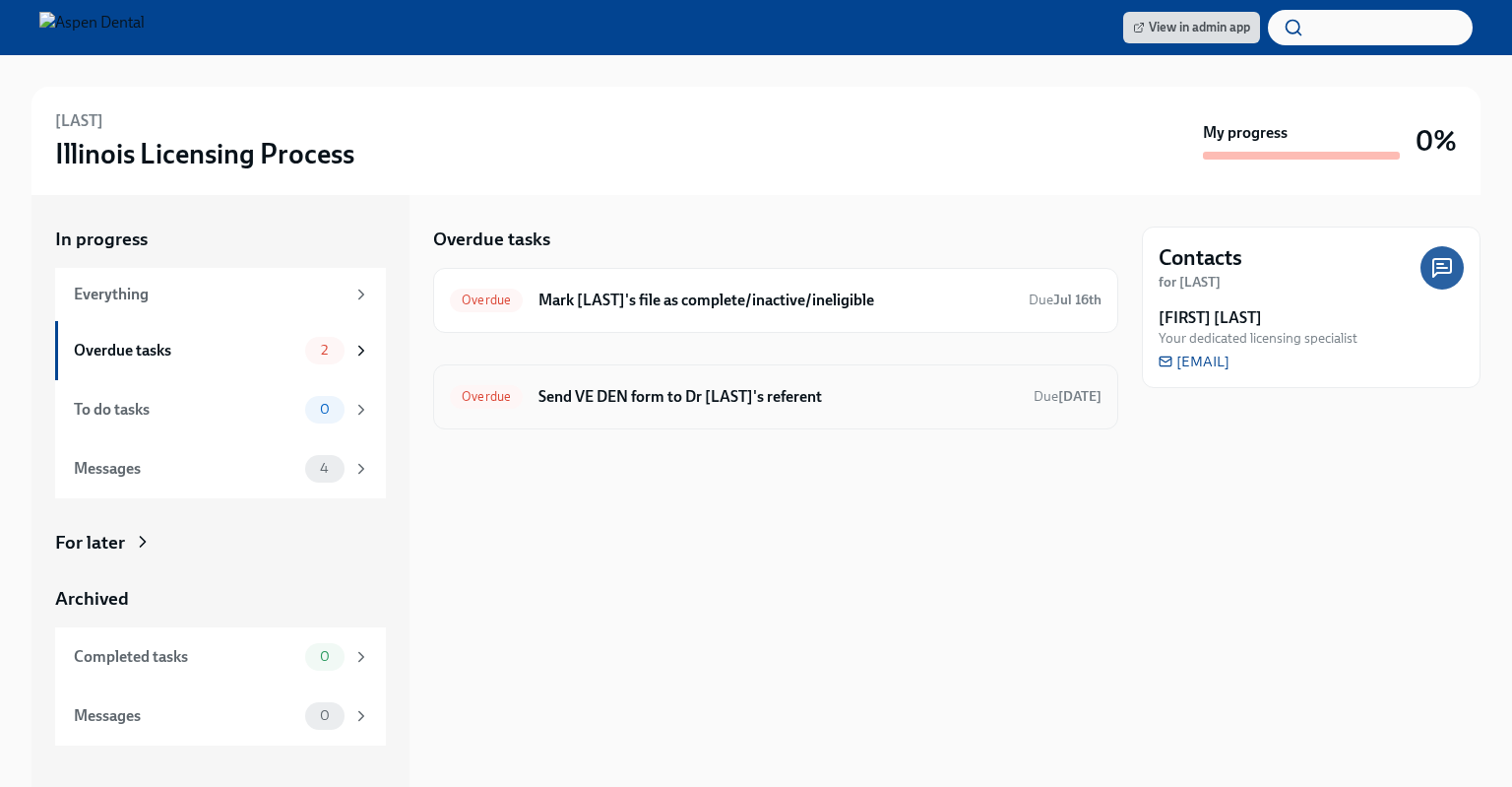 click on "Send VE DEN form to Dr sukhmandeep Bhandal's referent" at bounding box center (778, 397) 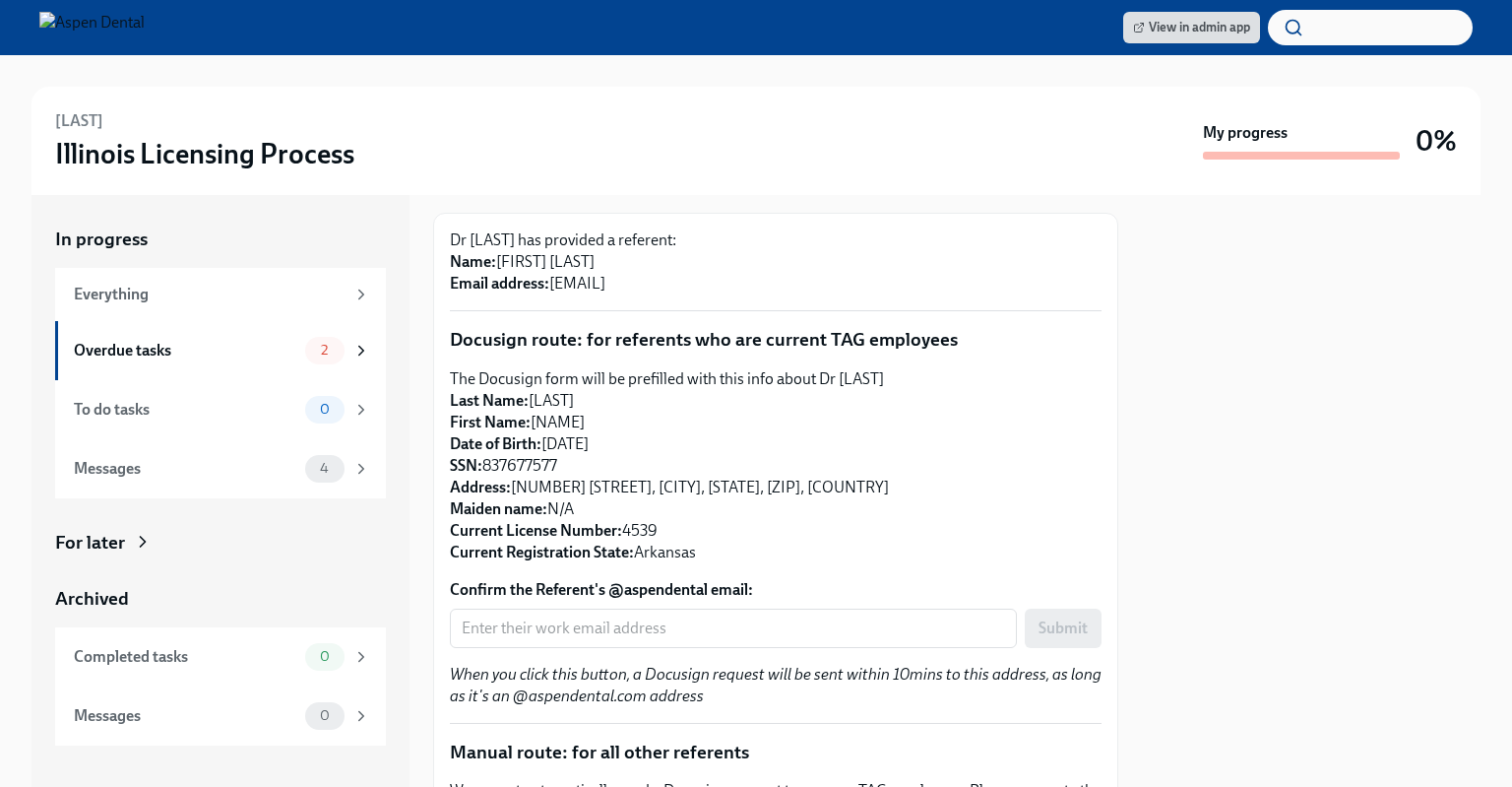 scroll, scrollTop: 197, scrollLeft: 0, axis: vertical 